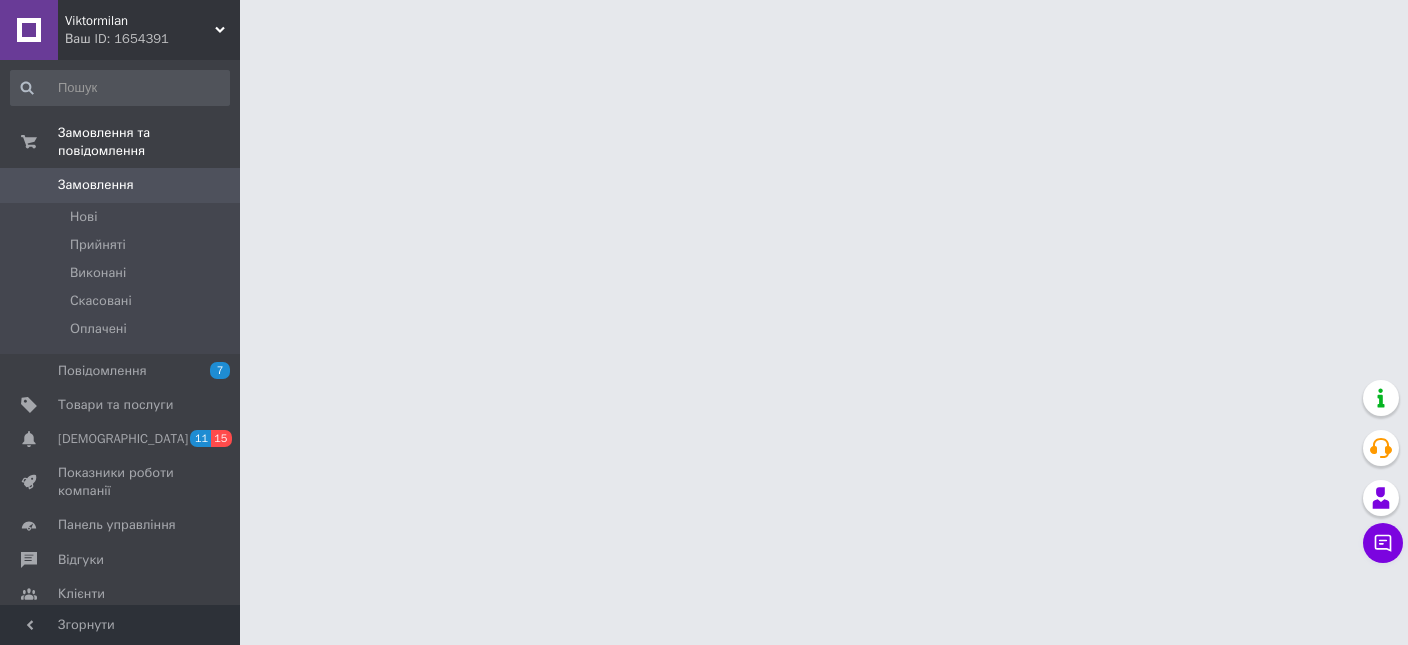 scroll, scrollTop: 0, scrollLeft: 0, axis: both 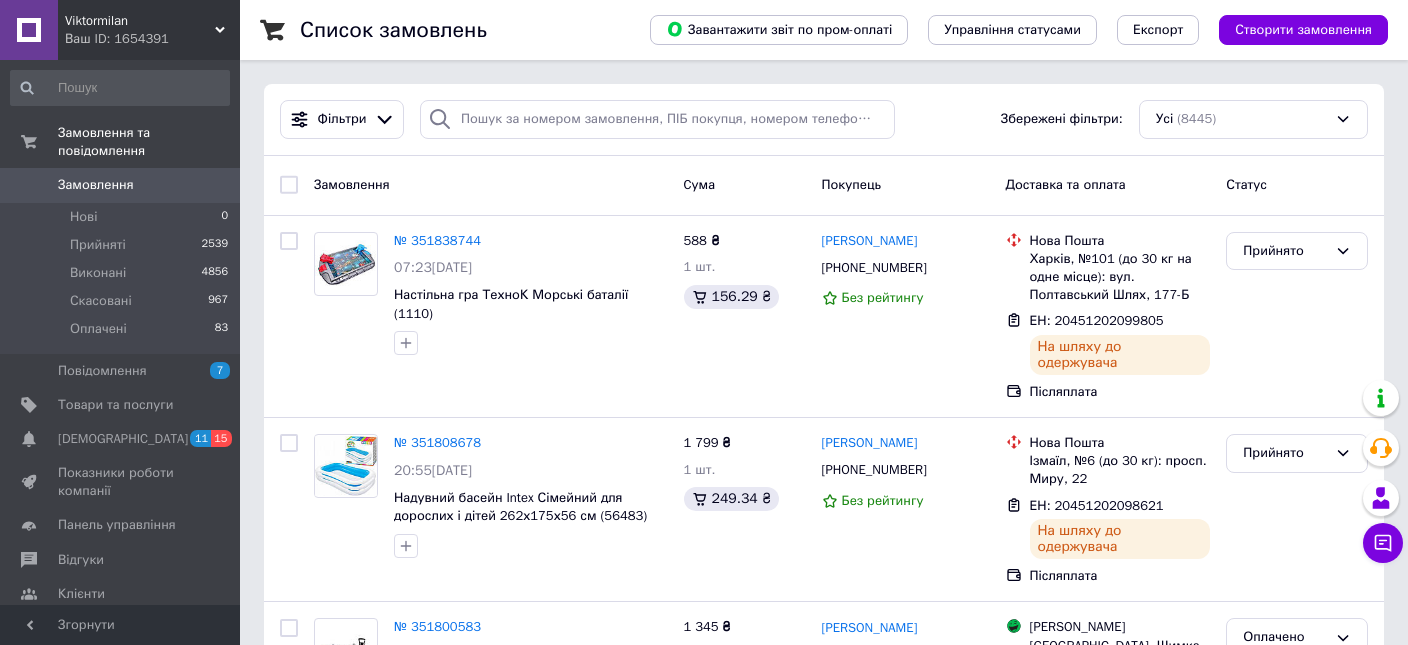 click on "Замовлення" at bounding box center [121, 185] 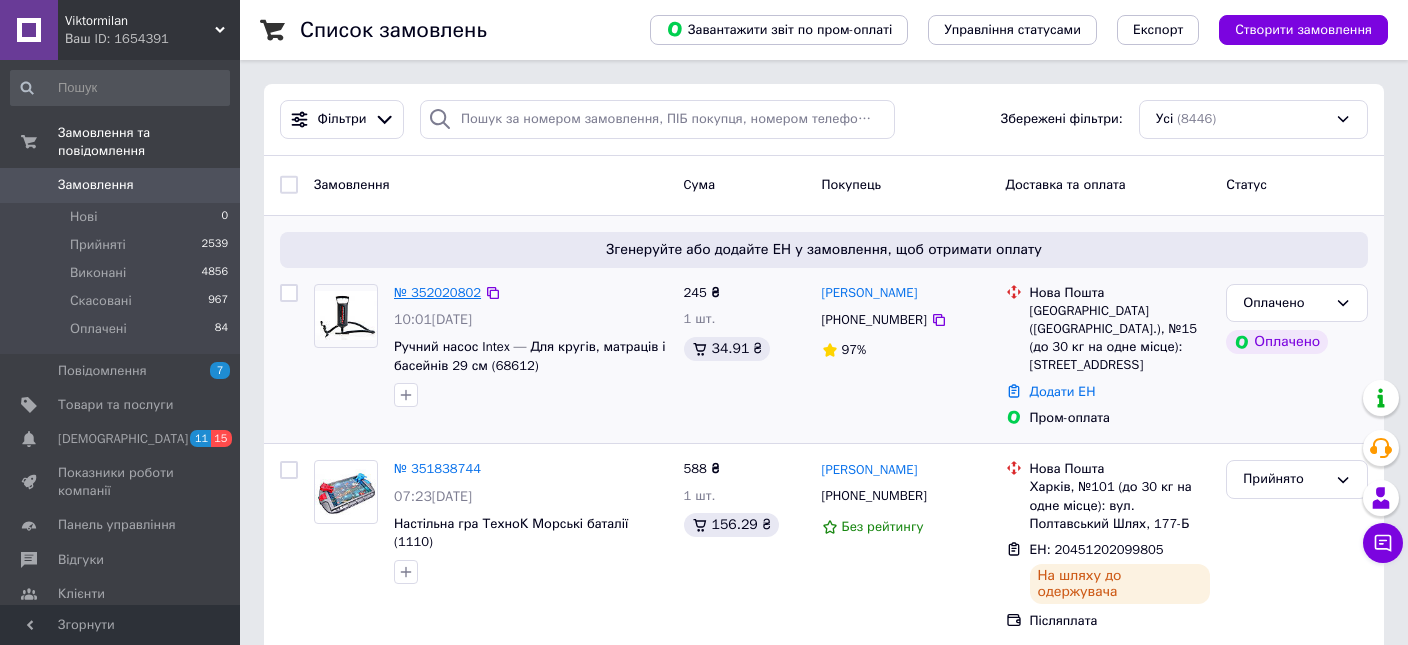 click on "№ 352020802" at bounding box center [437, 292] 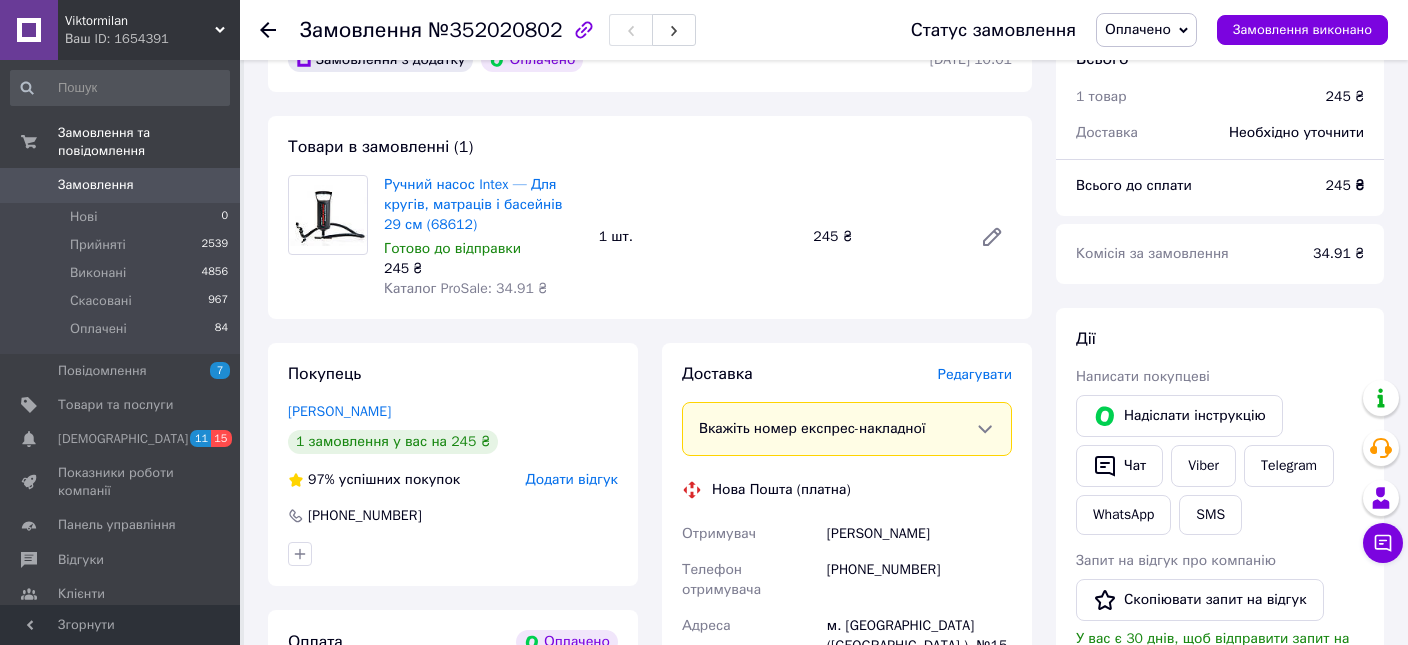 scroll, scrollTop: 844, scrollLeft: 0, axis: vertical 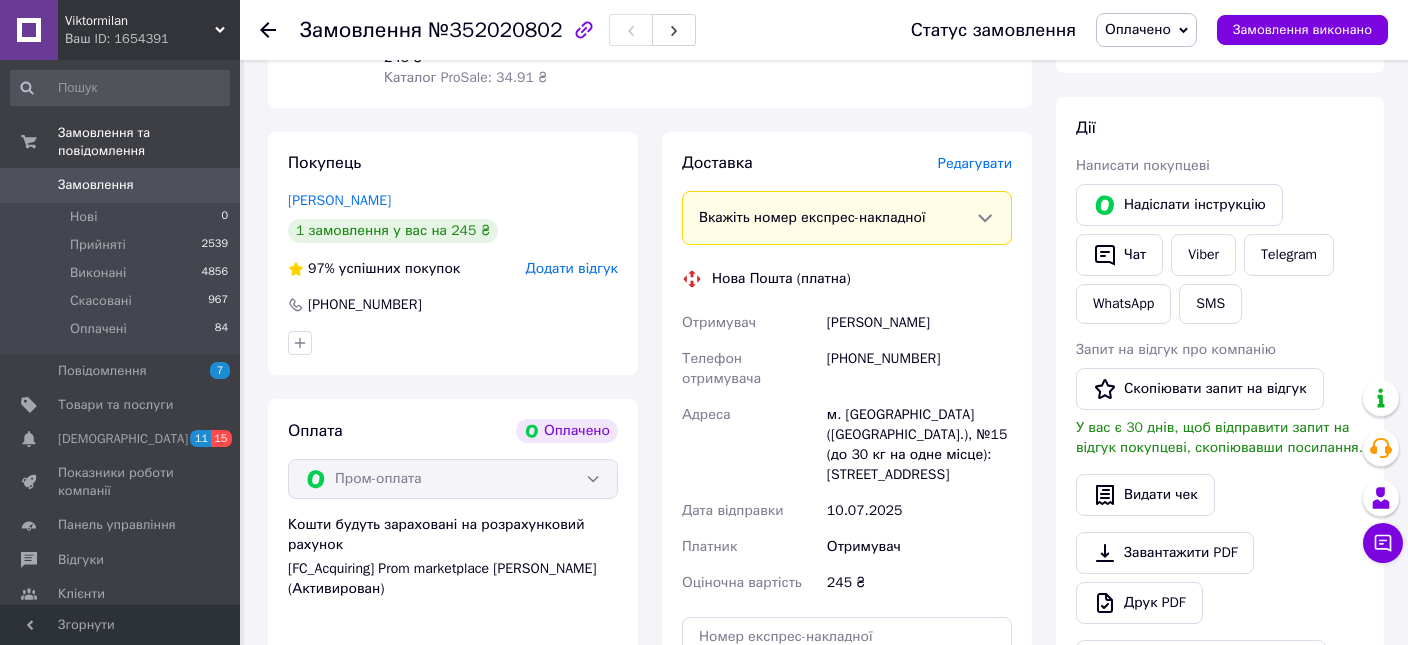 click on "Редагувати" at bounding box center (975, 163) 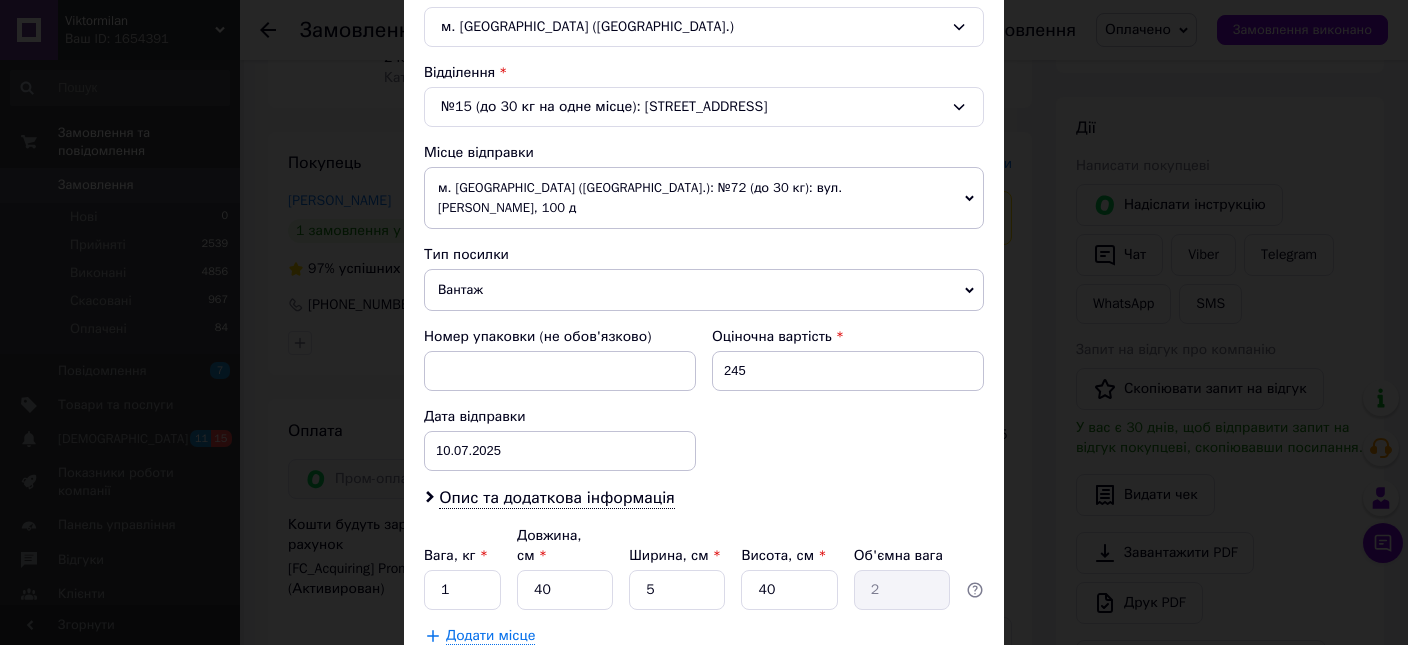 scroll, scrollTop: 676, scrollLeft: 0, axis: vertical 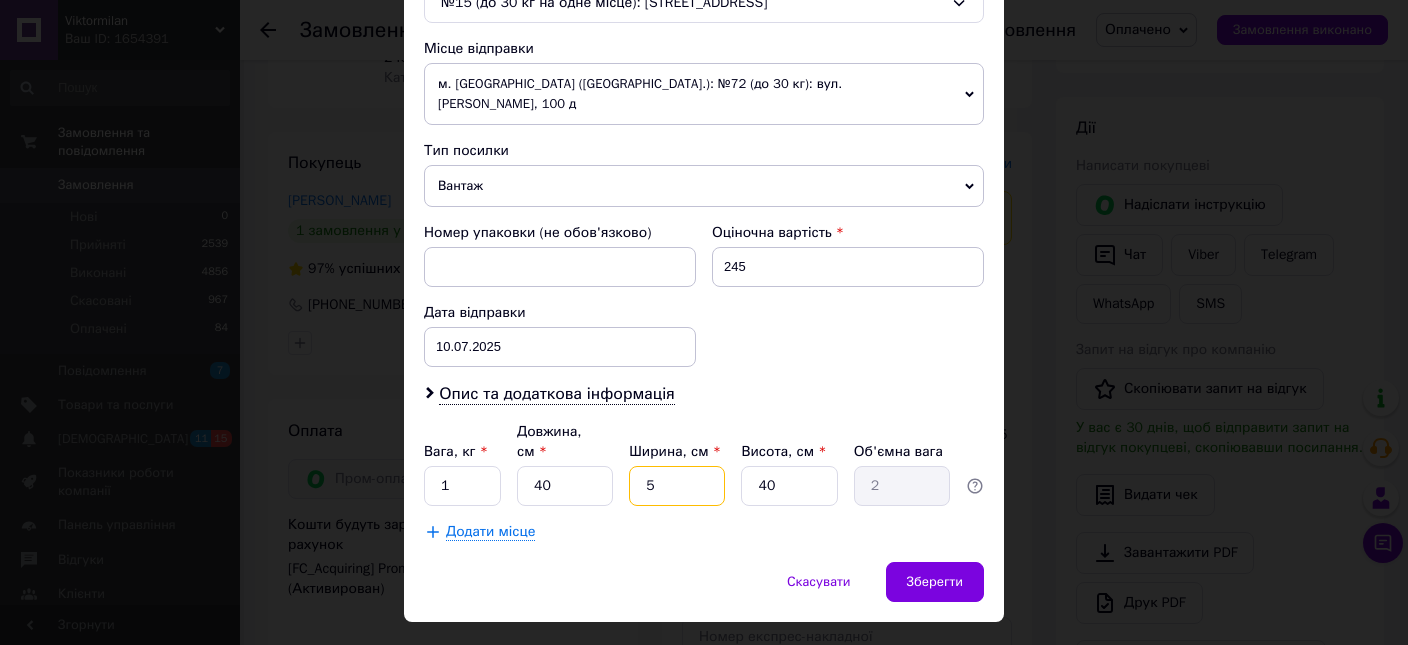 drag, startPoint x: 663, startPoint y: 435, endPoint x: 616, endPoint y: 441, distance: 47.38143 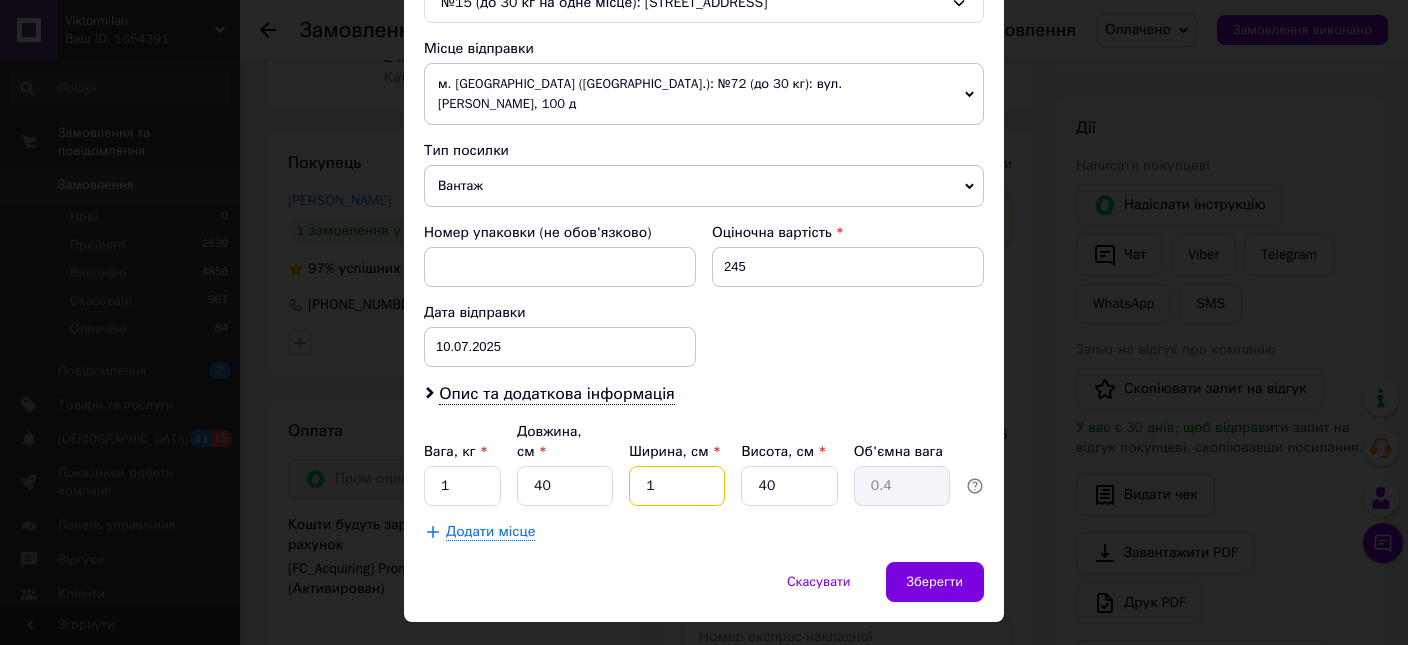 type on "13" 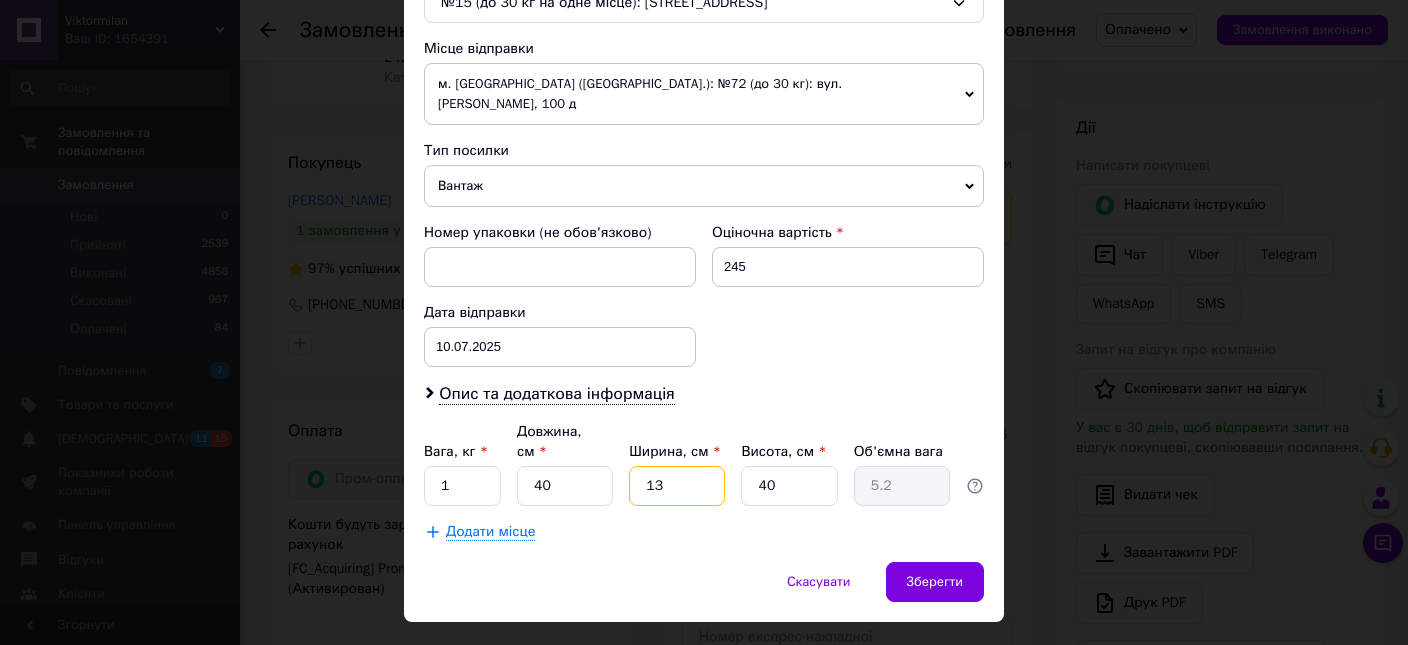 type on "13" 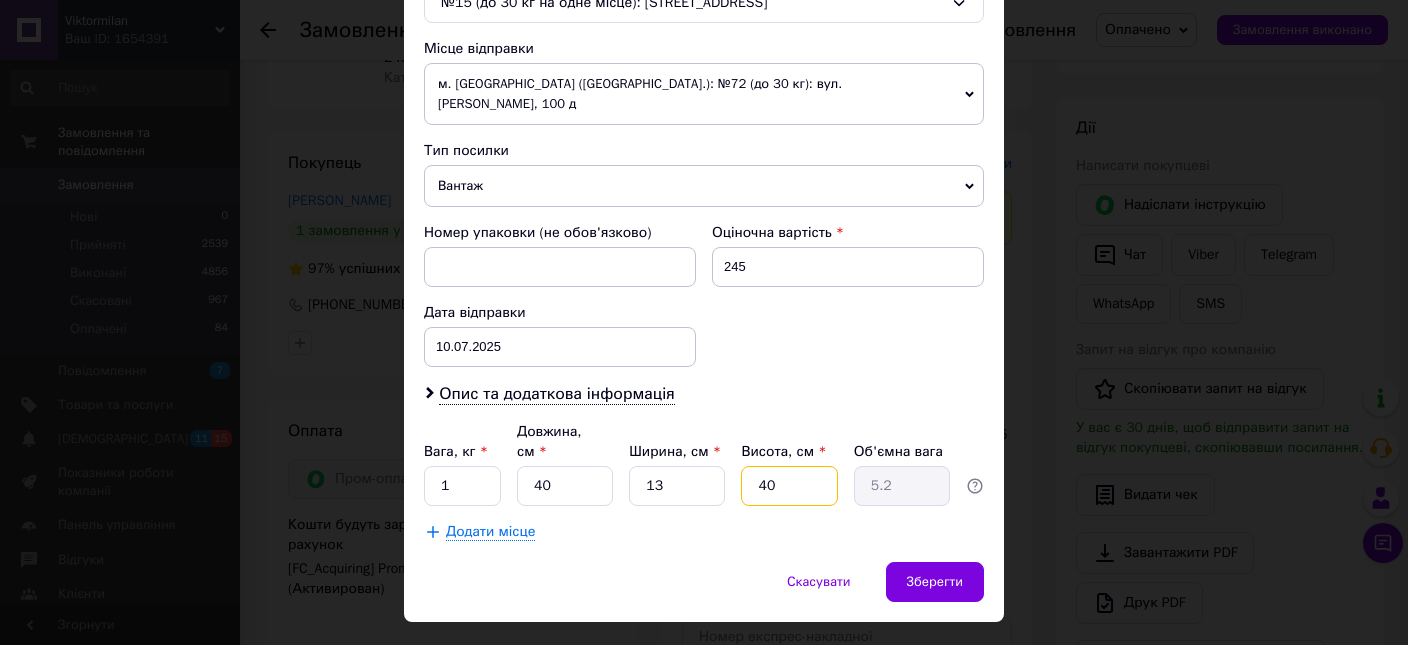 drag, startPoint x: 763, startPoint y: 449, endPoint x: 720, endPoint y: 444, distance: 43.289722 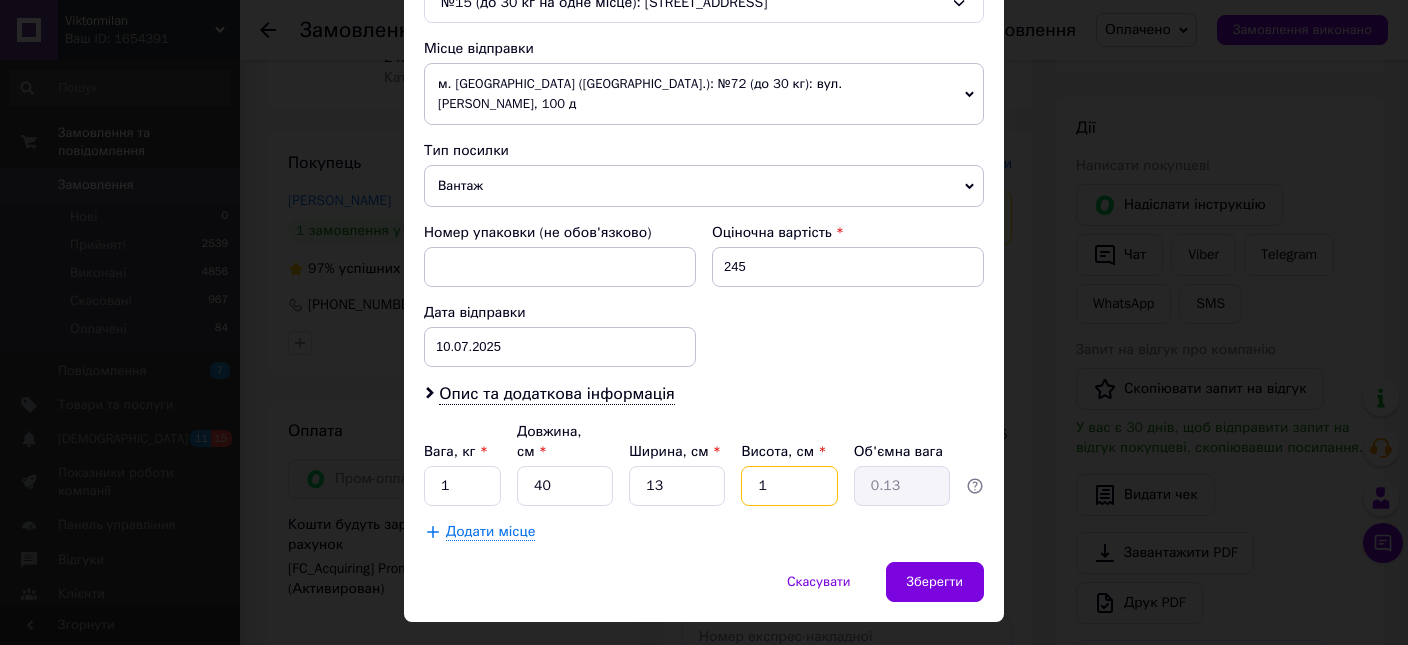 type on "14" 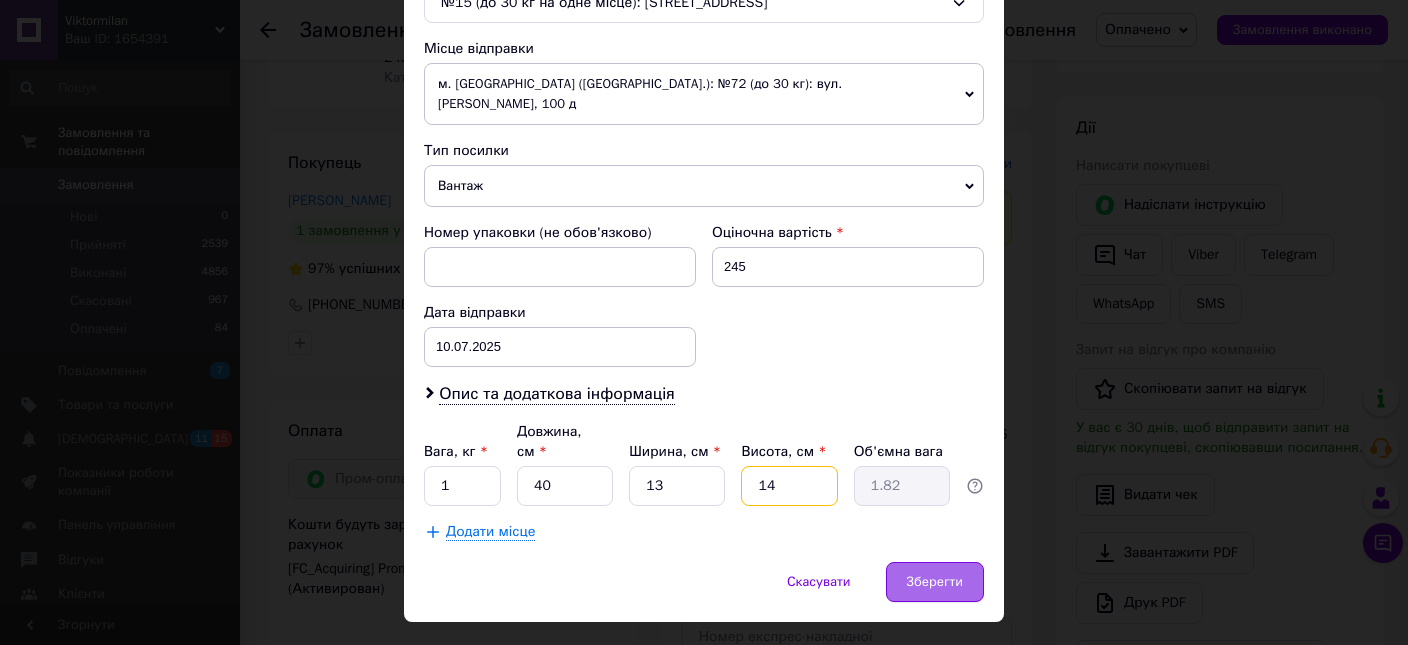 type on "14" 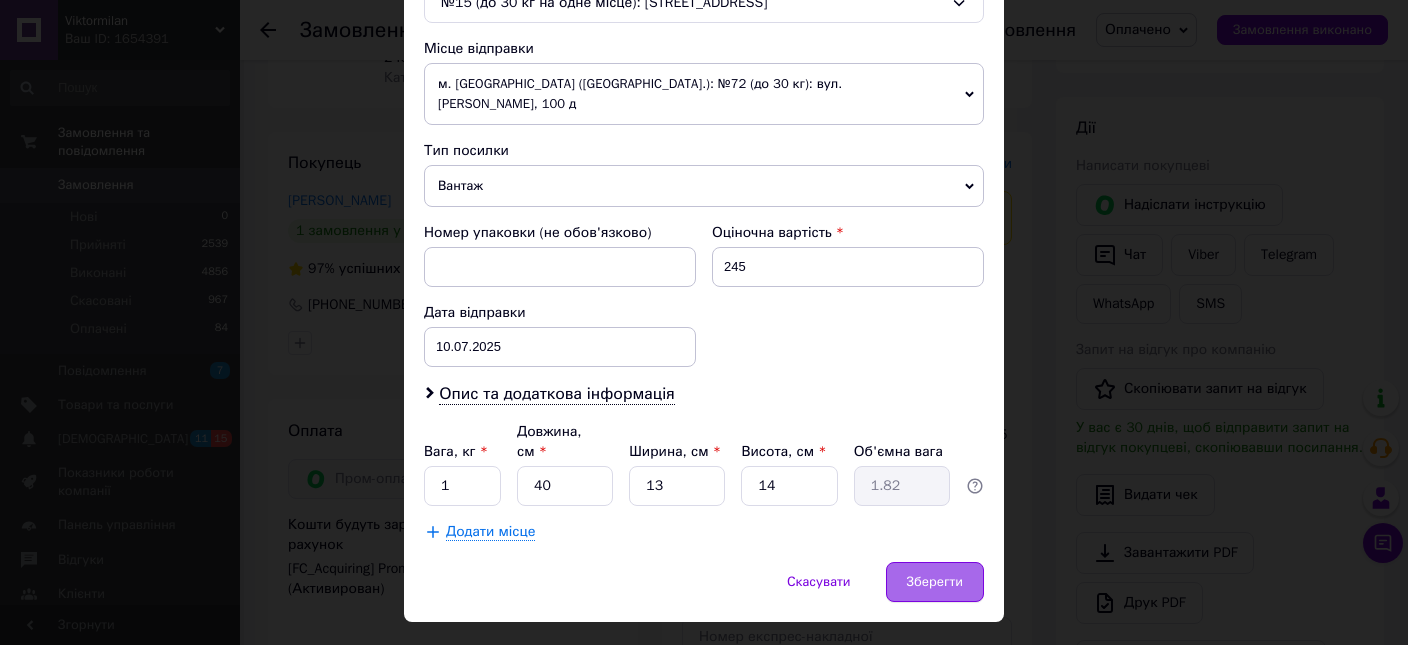 click on "Зберегти" at bounding box center [935, 582] 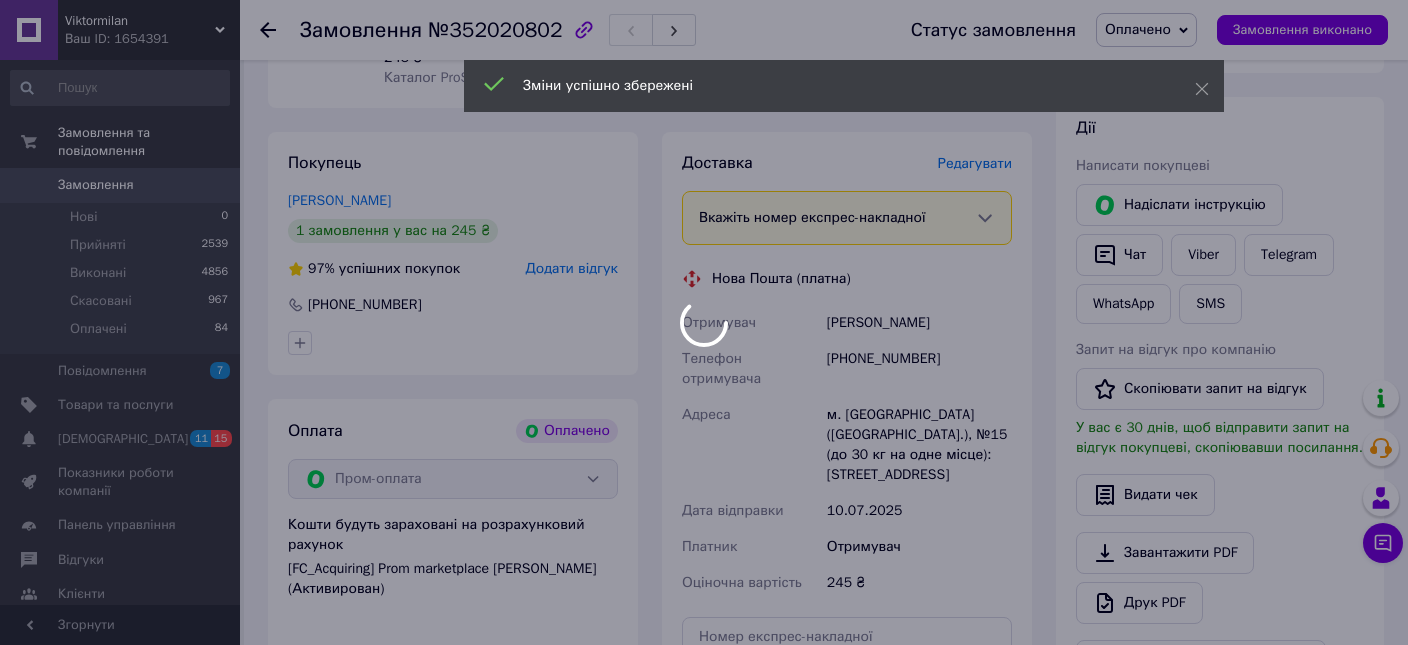 scroll, scrollTop: 1056, scrollLeft: 0, axis: vertical 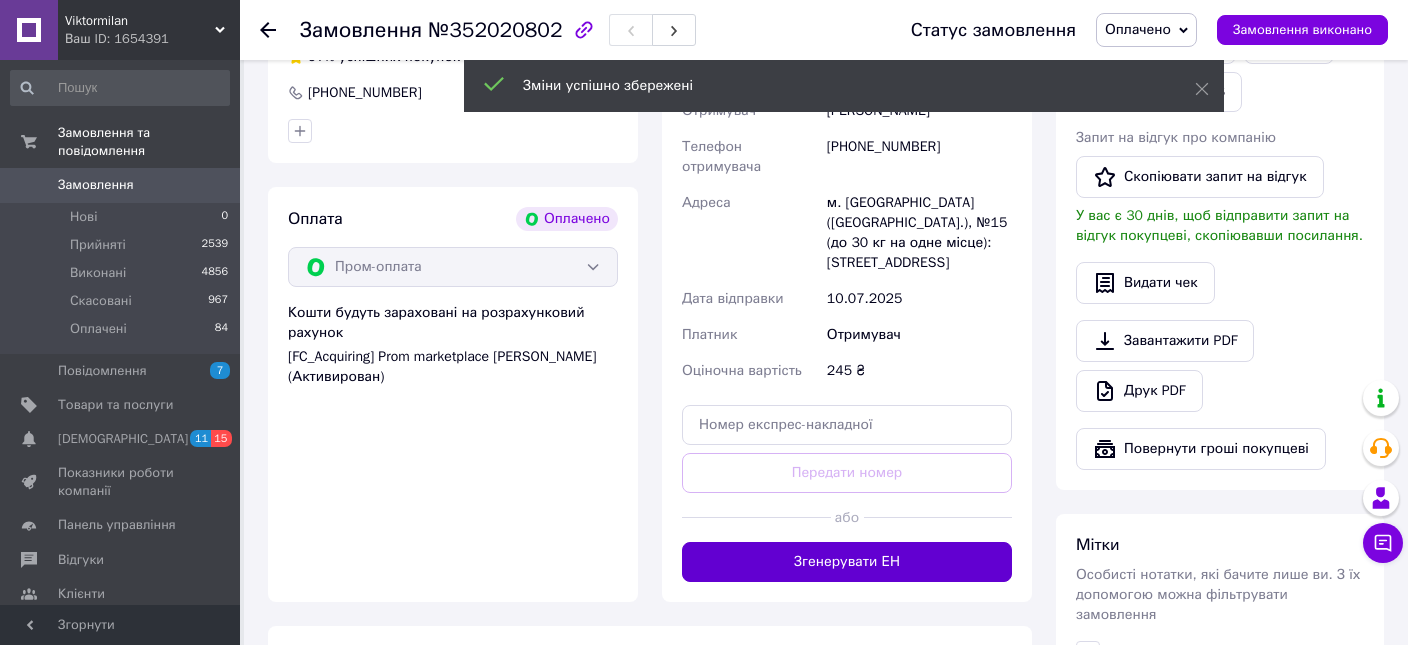click on "Згенерувати ЕН" at bounding box center [847, 562] 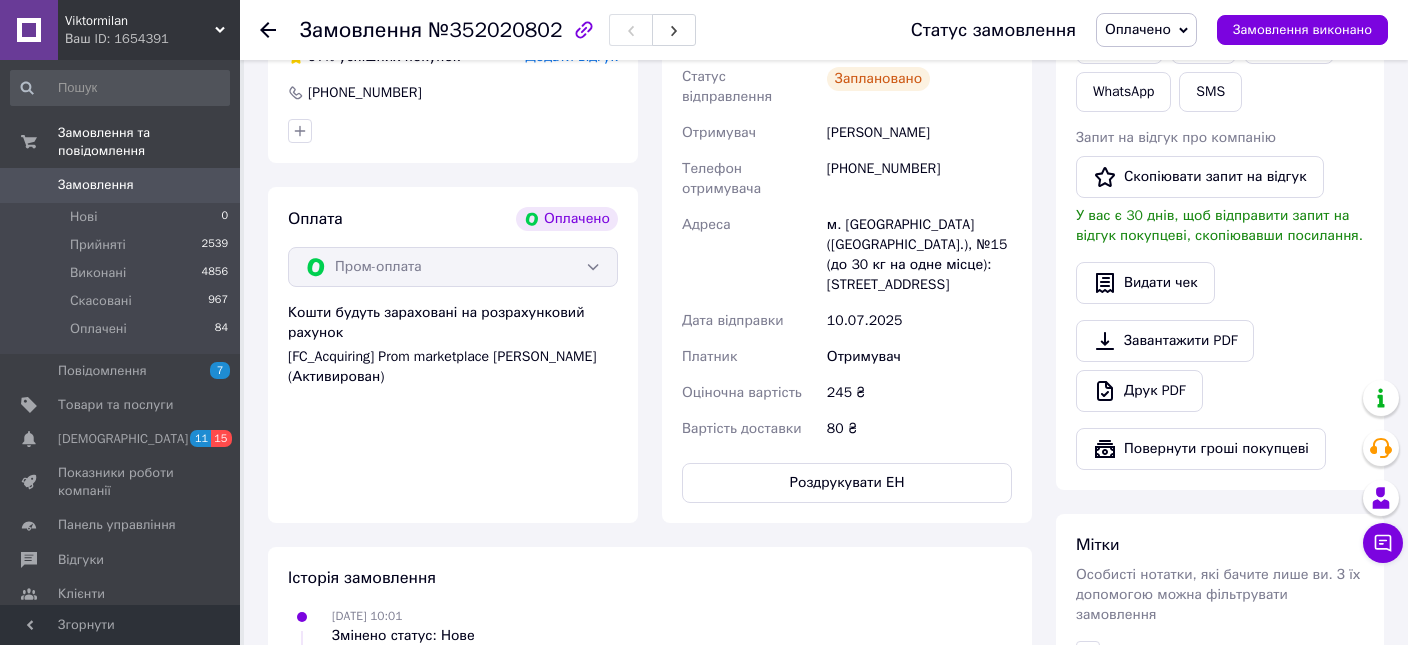 click on "0" at bounding box center (212, 185) 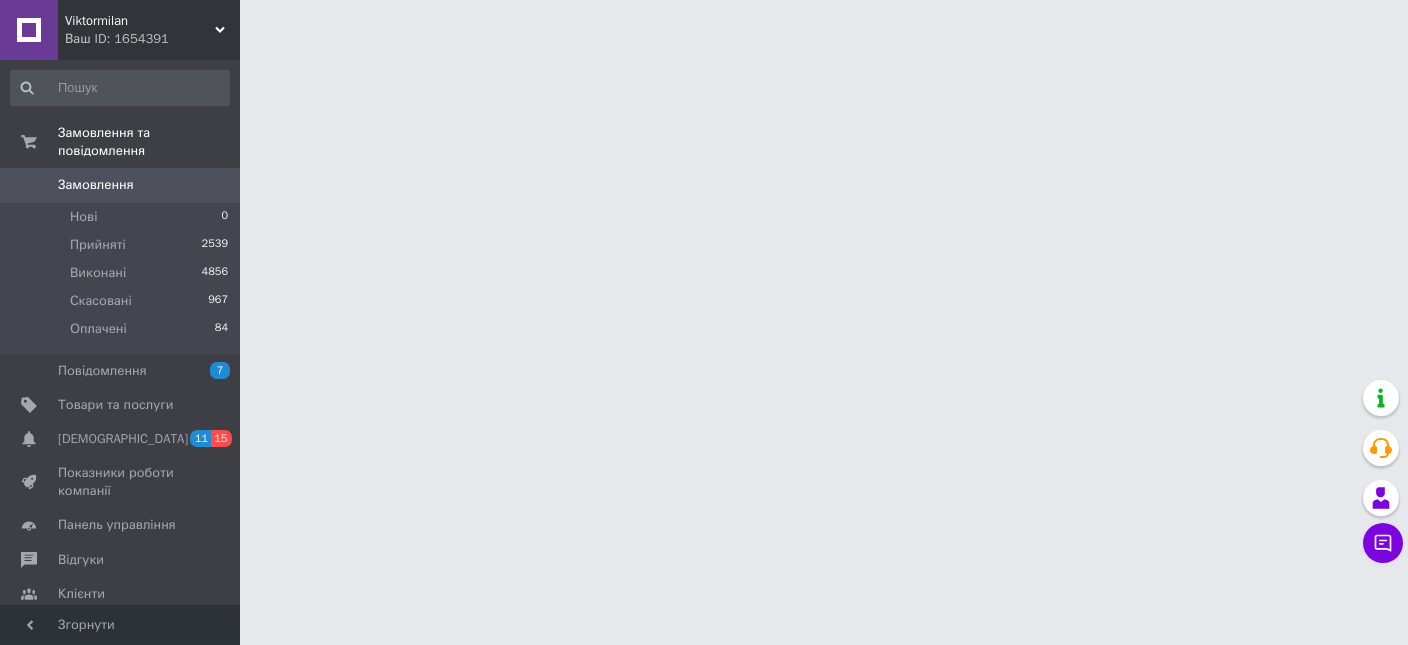 scroll, scrollTop: 0, scrollLeft: 0, axis: both 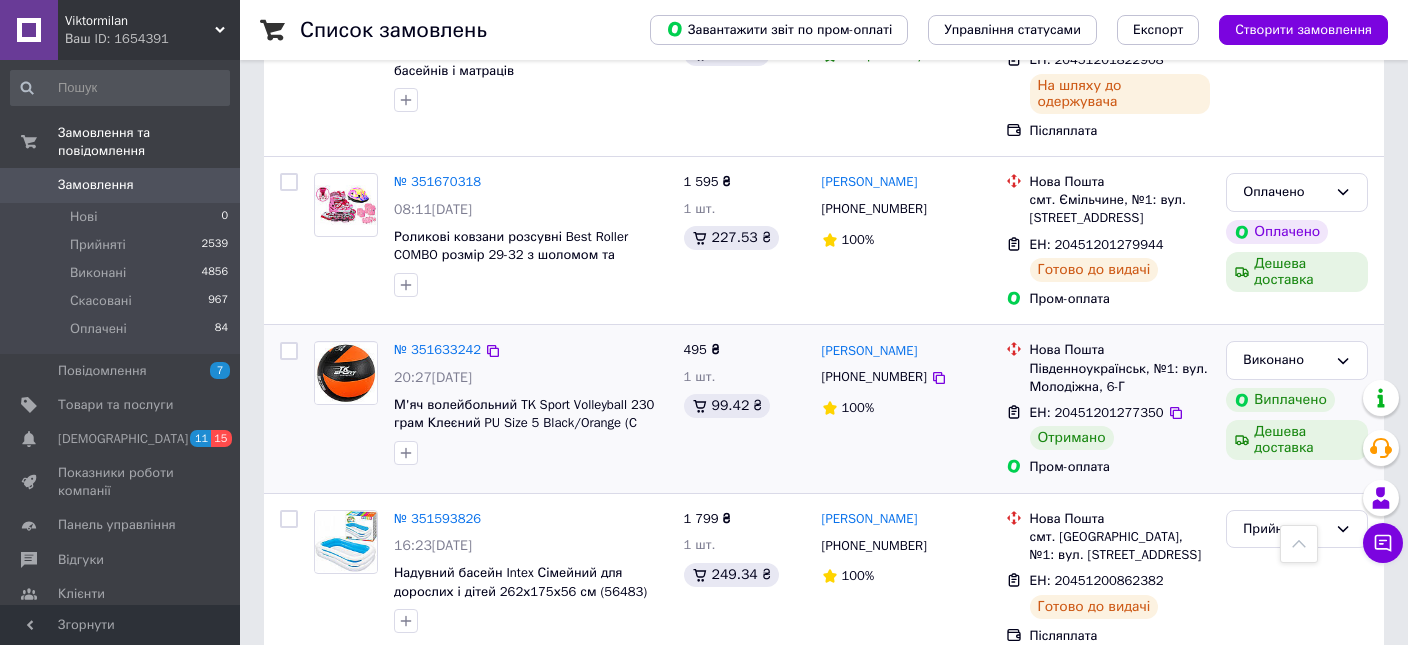click on "№ 351633242" at bounding box center (437, 350) 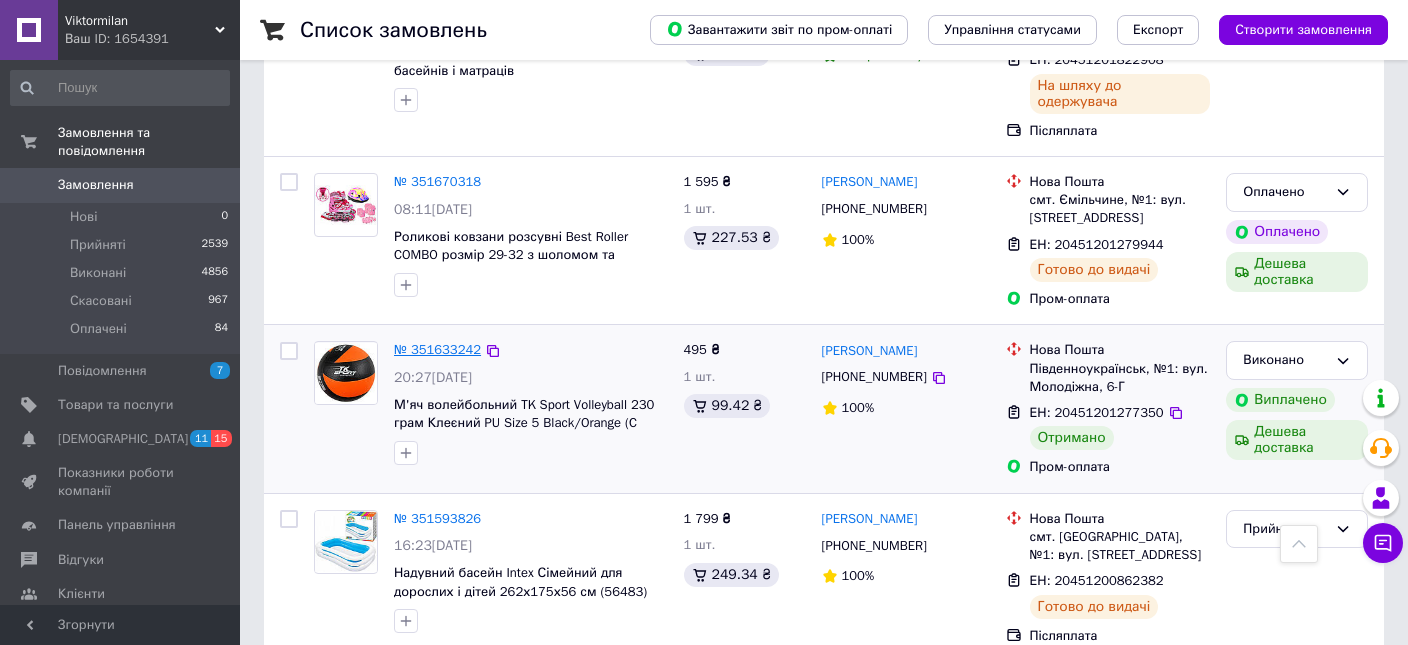 click on "№ 351633242" at bounding box center (437, 349) 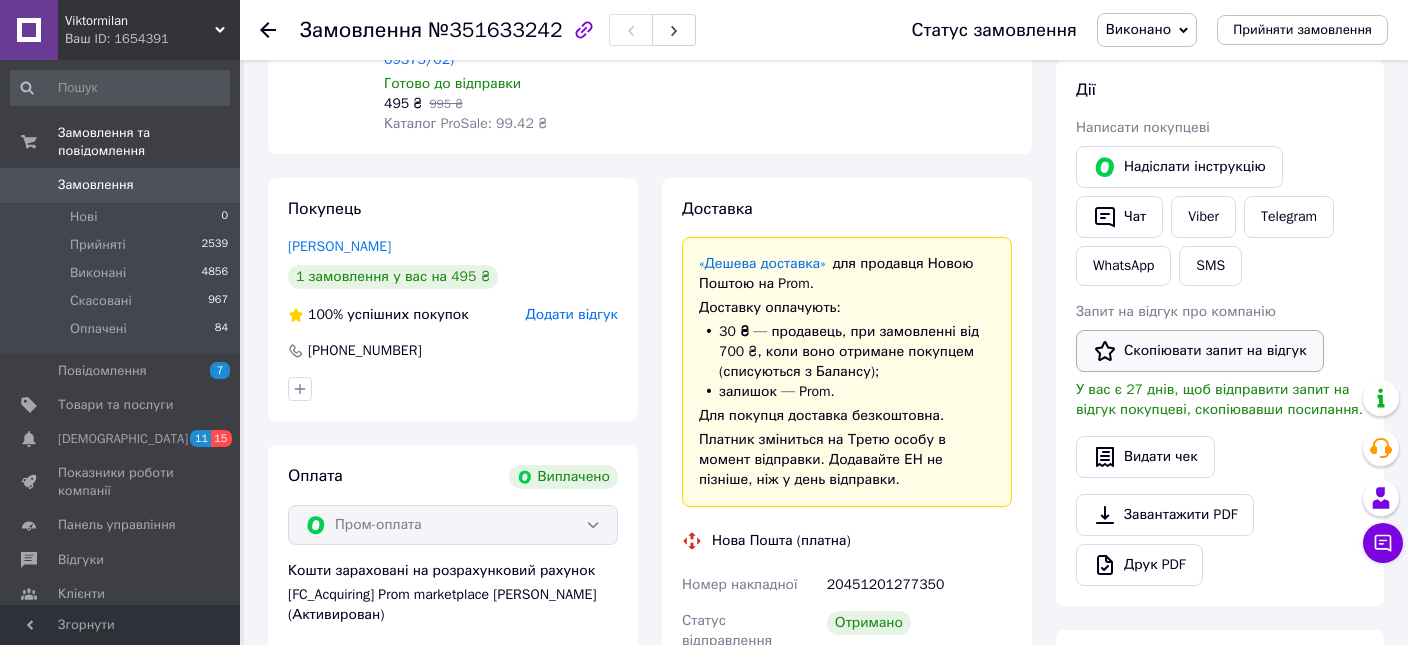 scroll, scrollTop: 40, scrollLeft: 0, axis: vertical 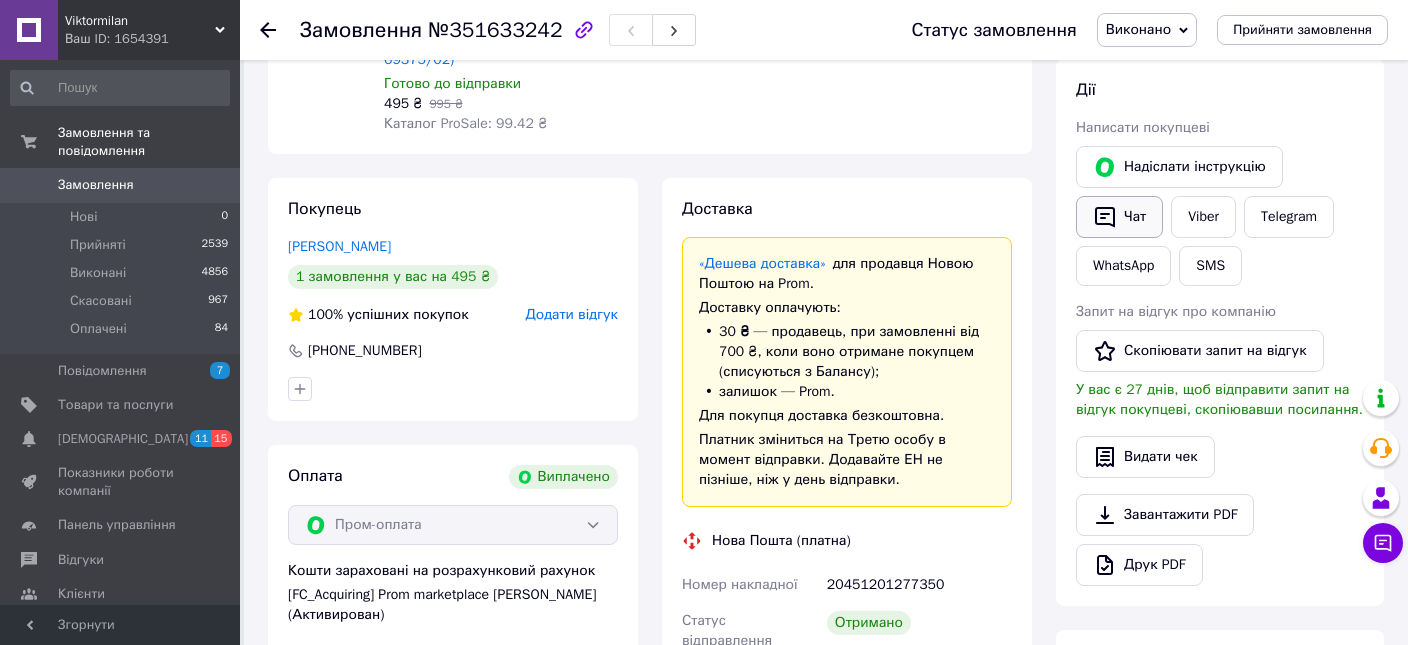click on "Чат" at bounding box center [1119, 217] 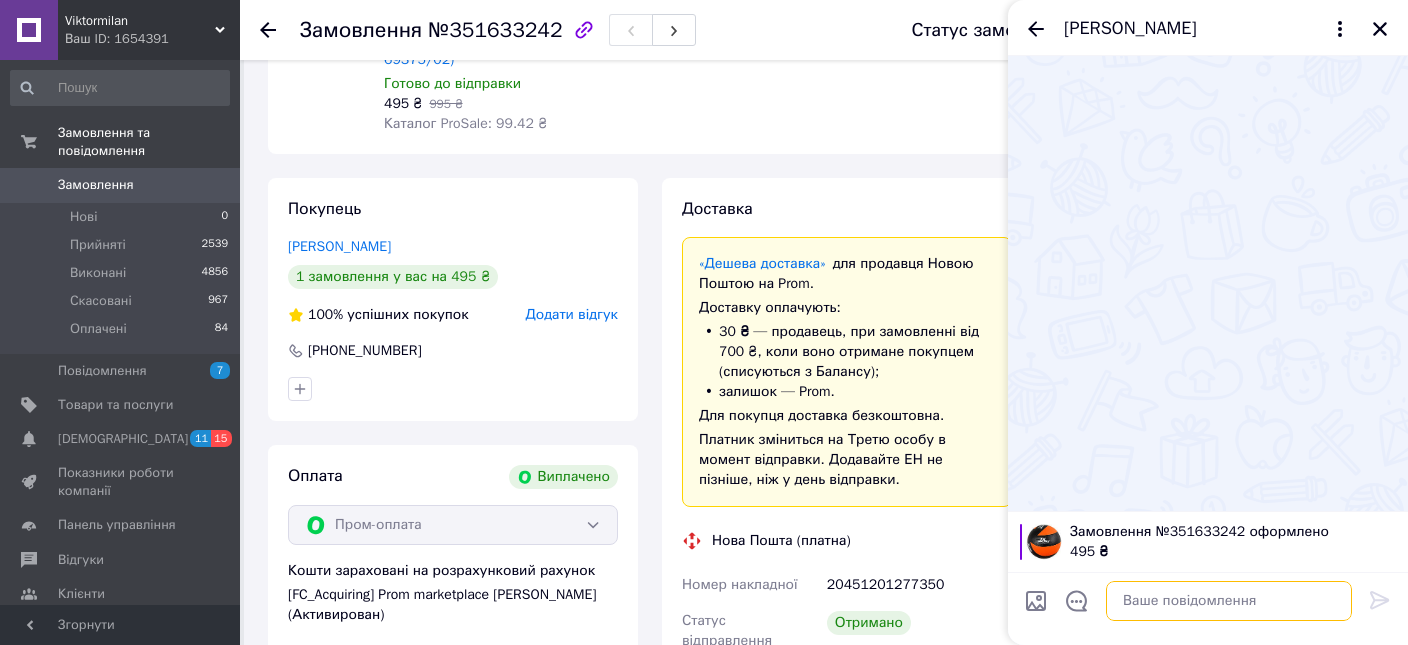 paste on "[URL][DOMAIN_NAME]" 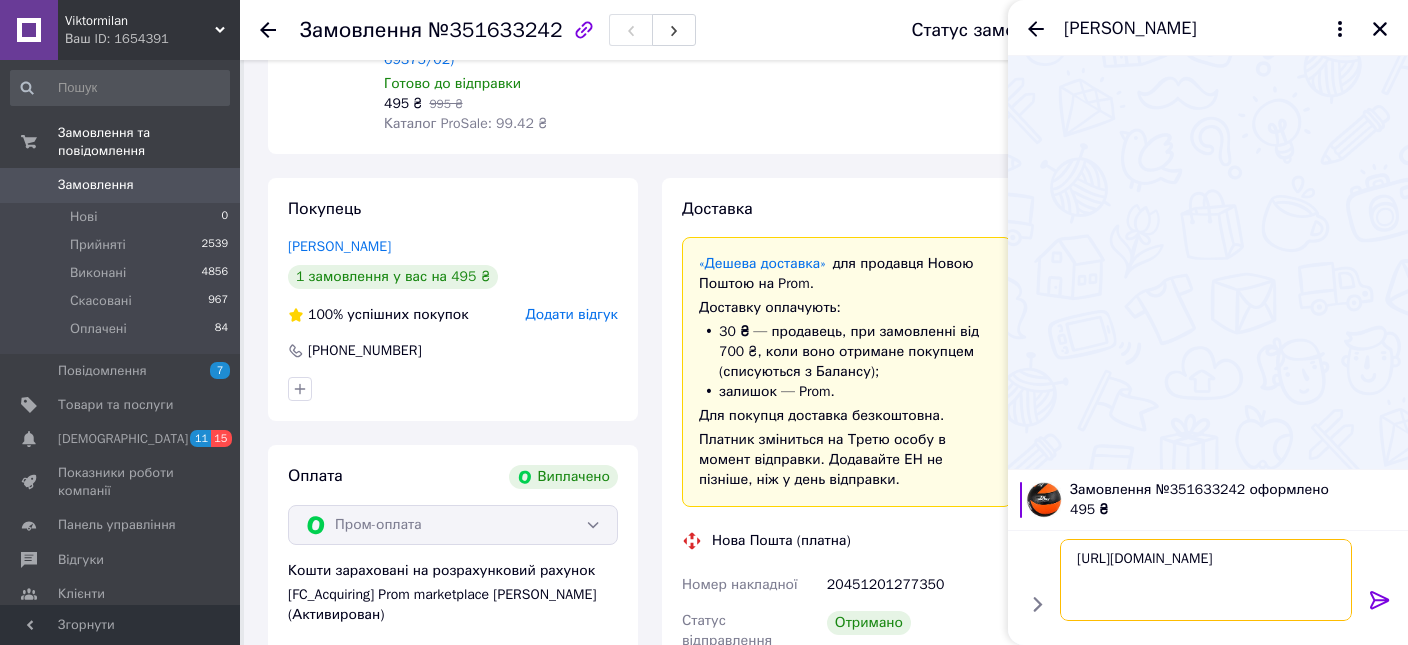 type on "[URL][DOMAIN_NAME]" 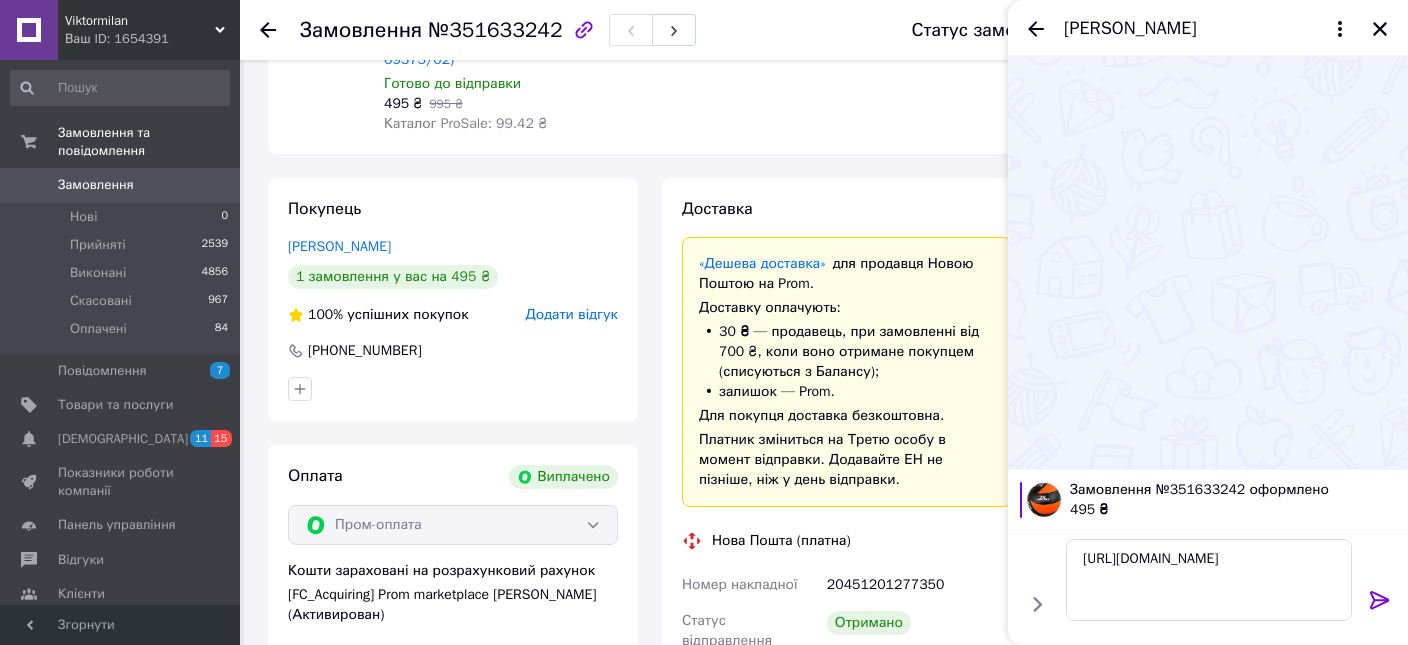 click 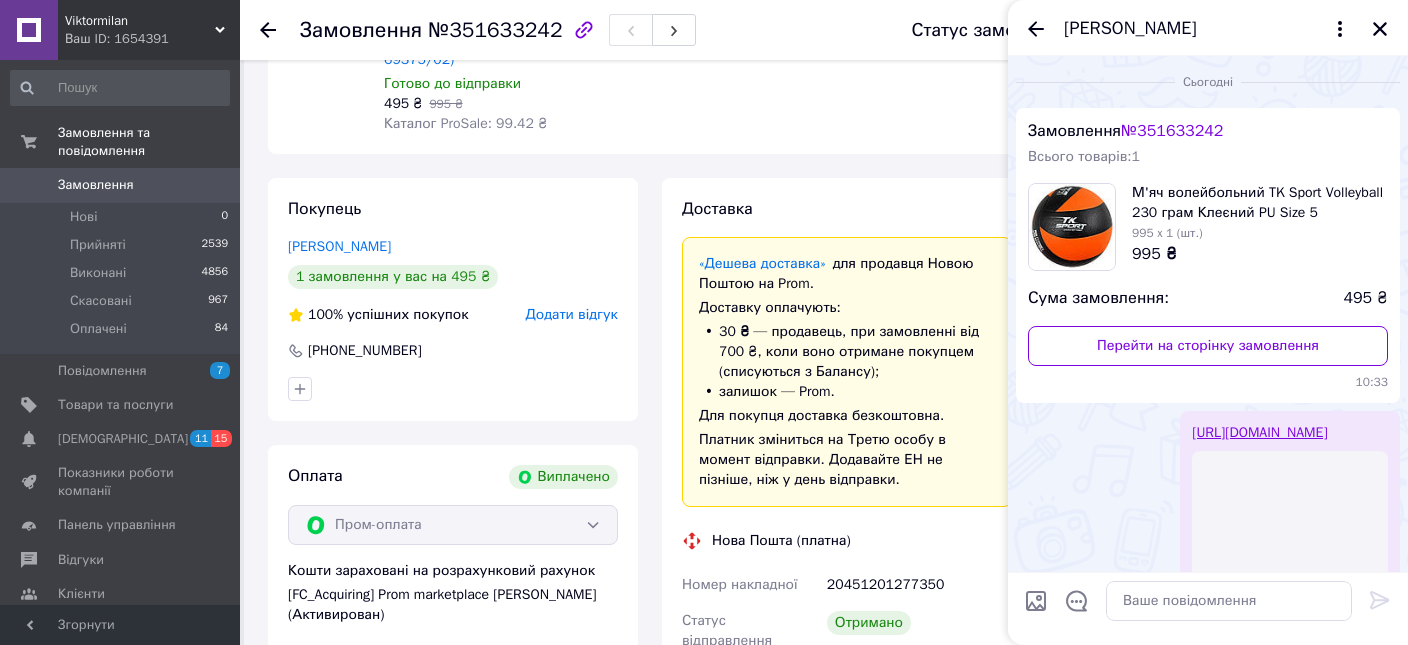 scroll, scrollTop: 180, scrollLeft: 0, axis: vertical 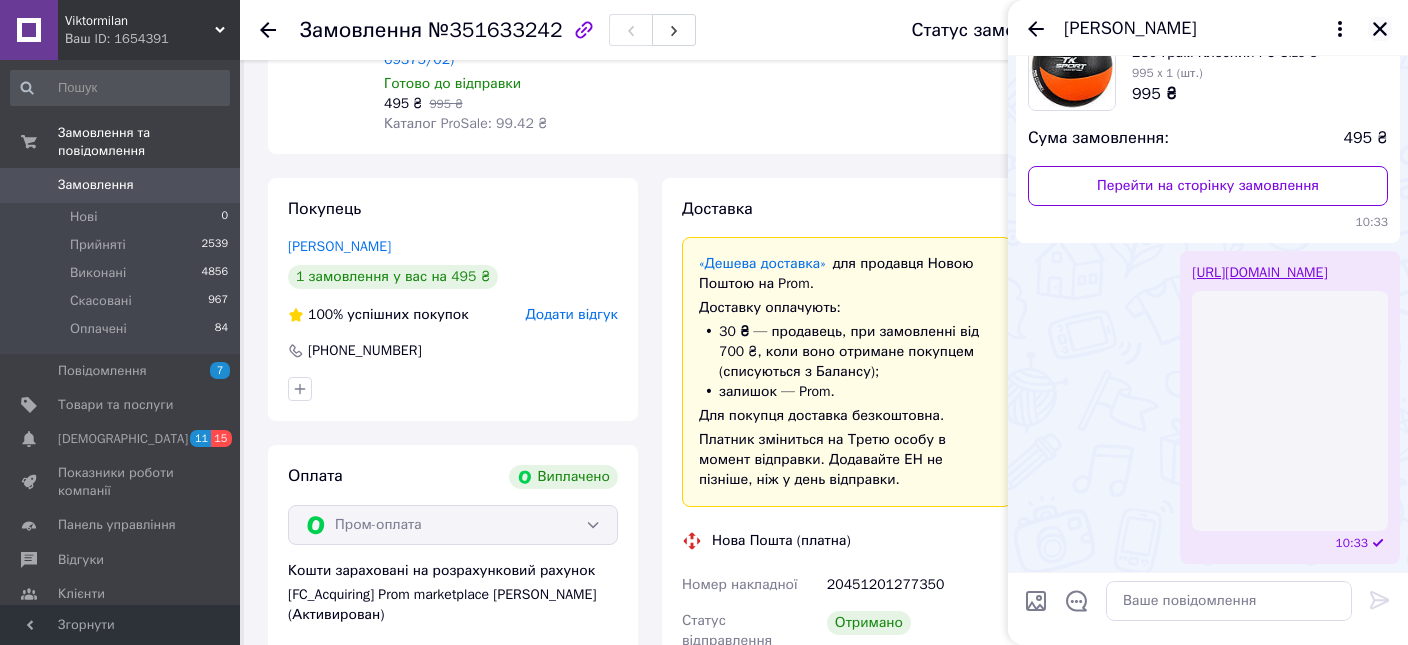 click 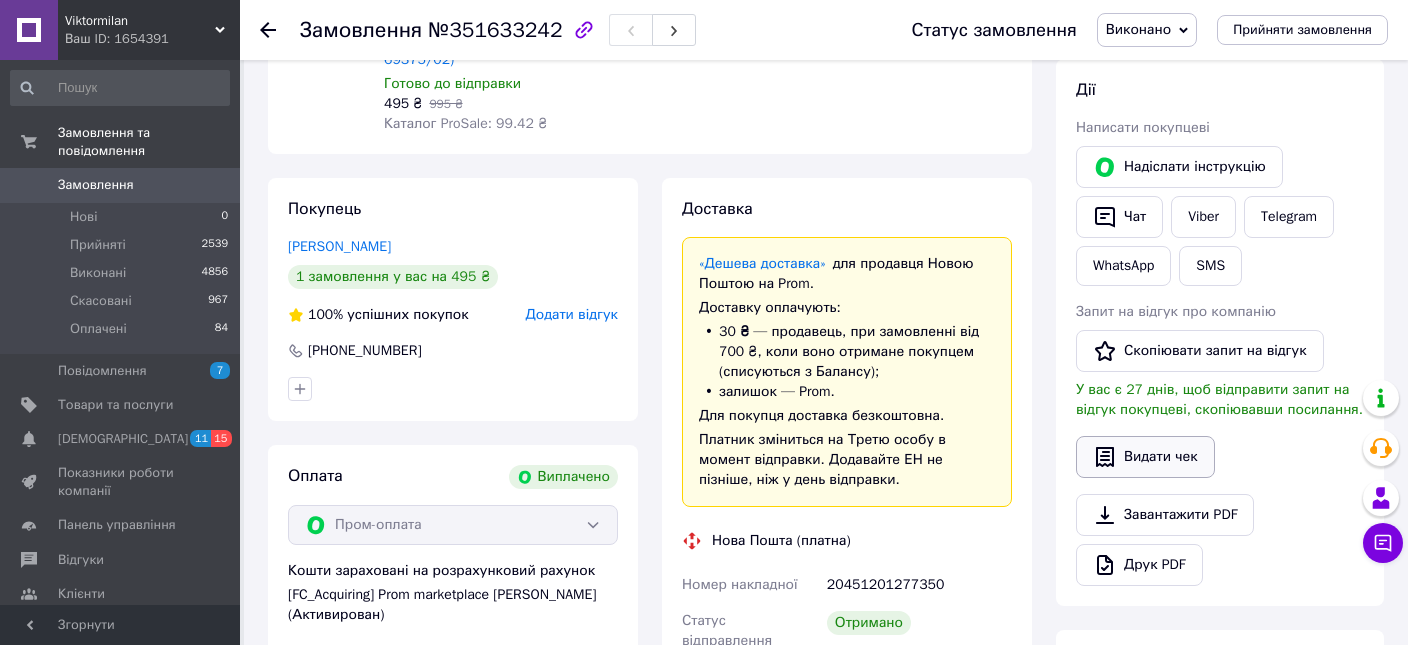 click on "Видати чек" at bounding box center [1145, 457] 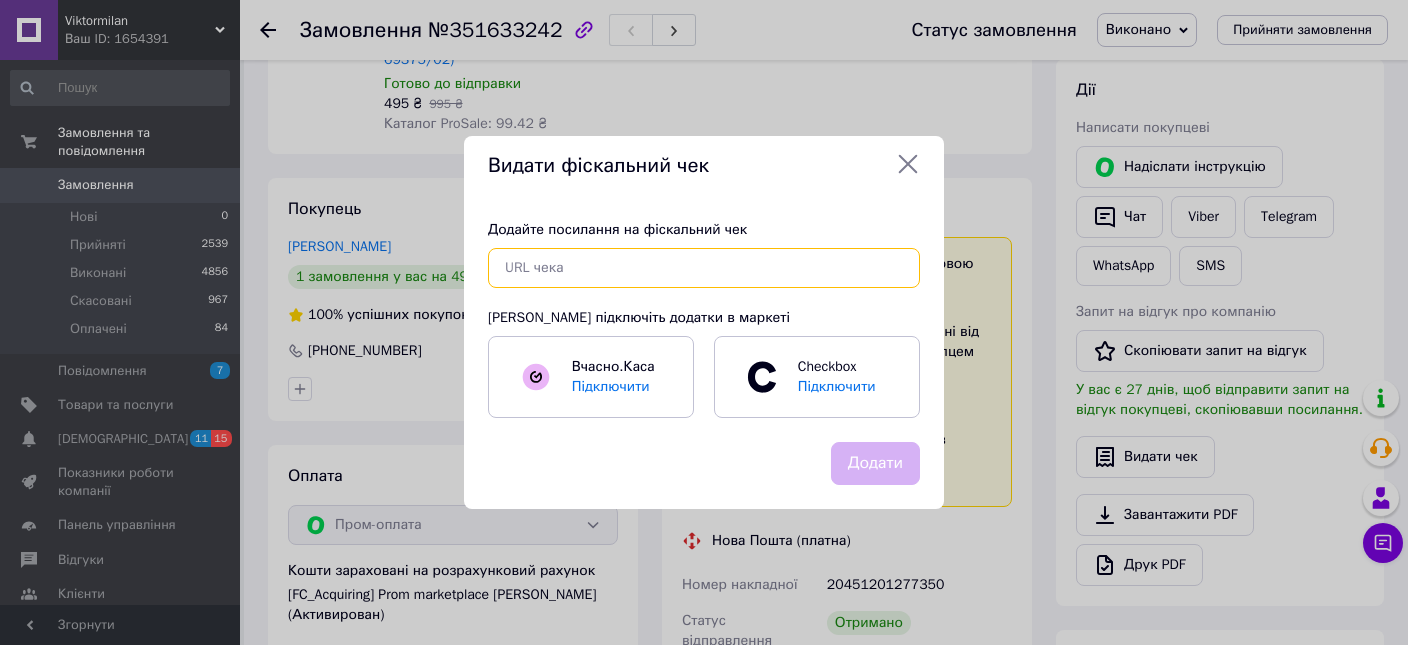 click at bounding box center (704, 268) 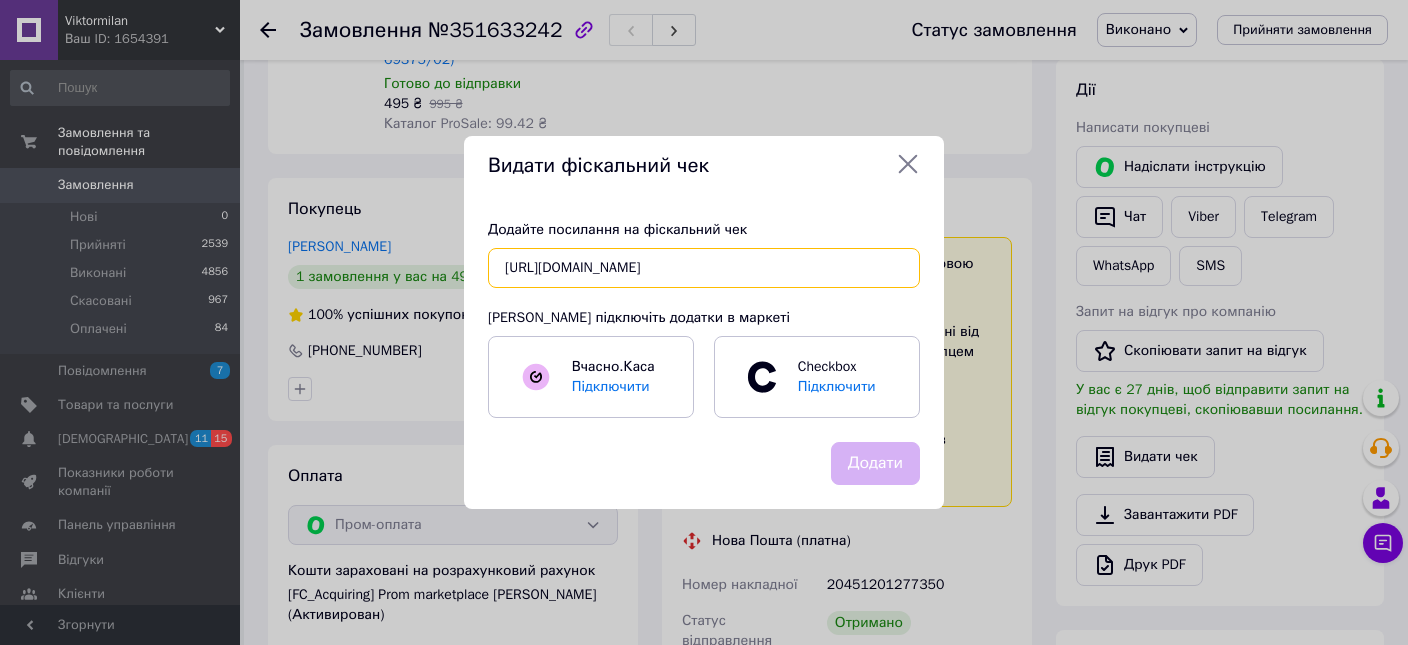 scroll, scrollTop: 0, scrollLeft: 27, axis: horizontal 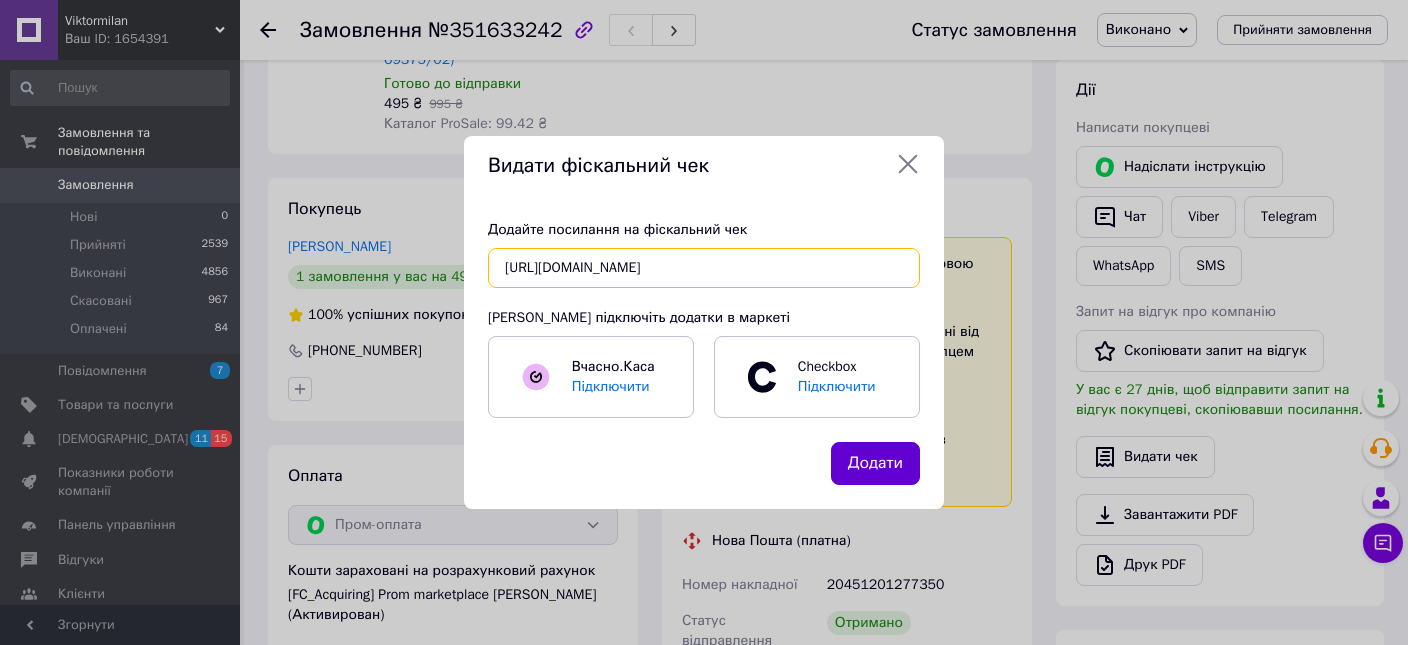type on "[URL][DOMAIN_NAME]" 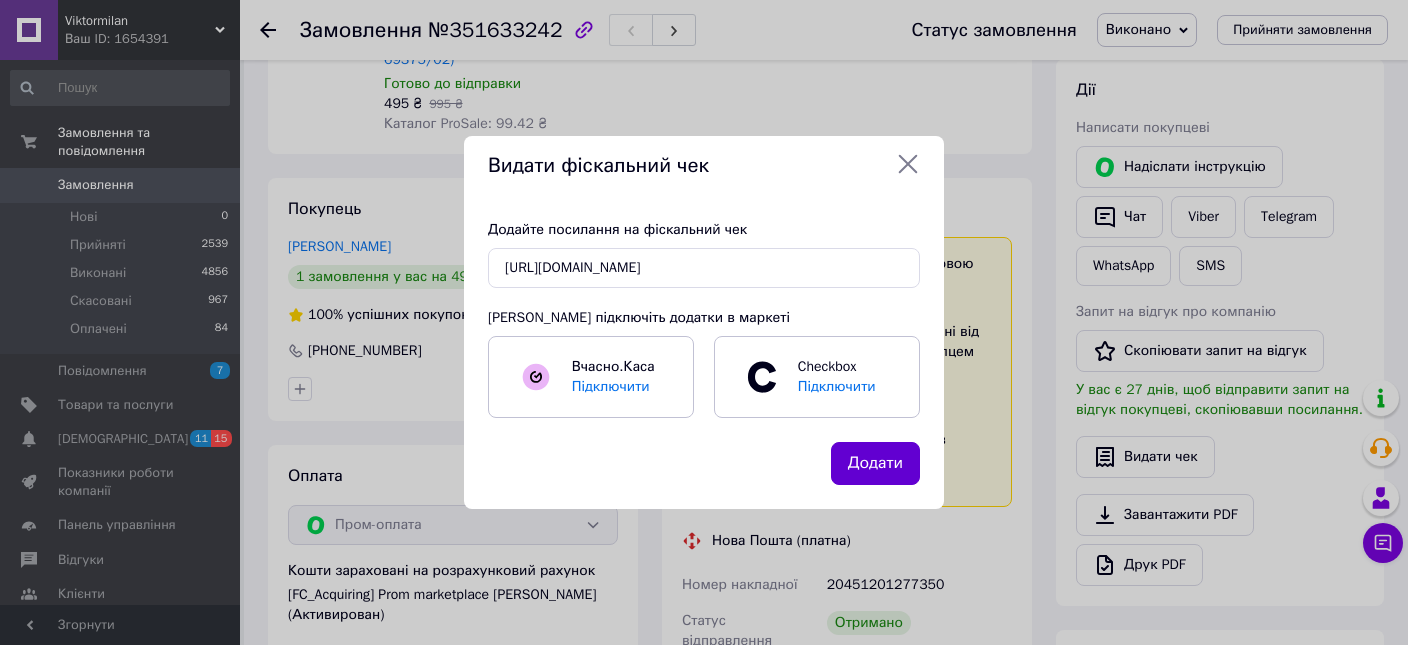 click on "Додати" at bounding box center (875, 463) 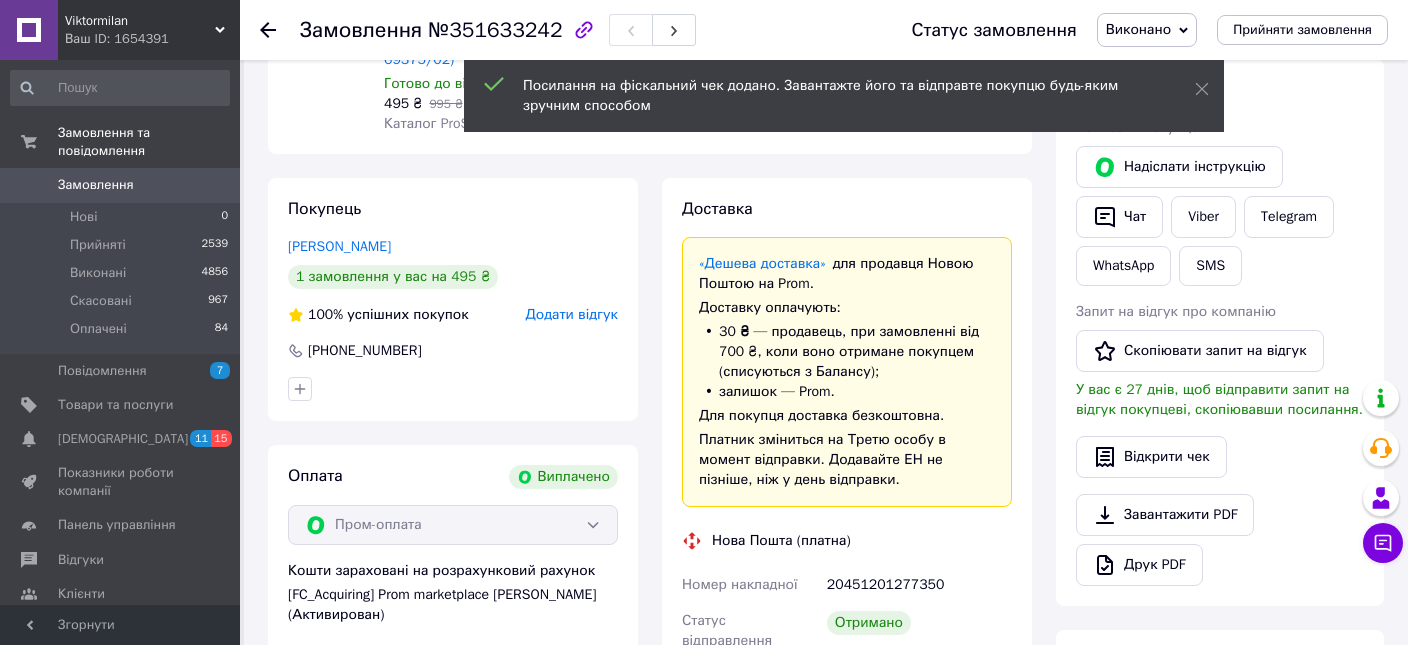 click on "Замовлення" at bounding box center (121, 185) 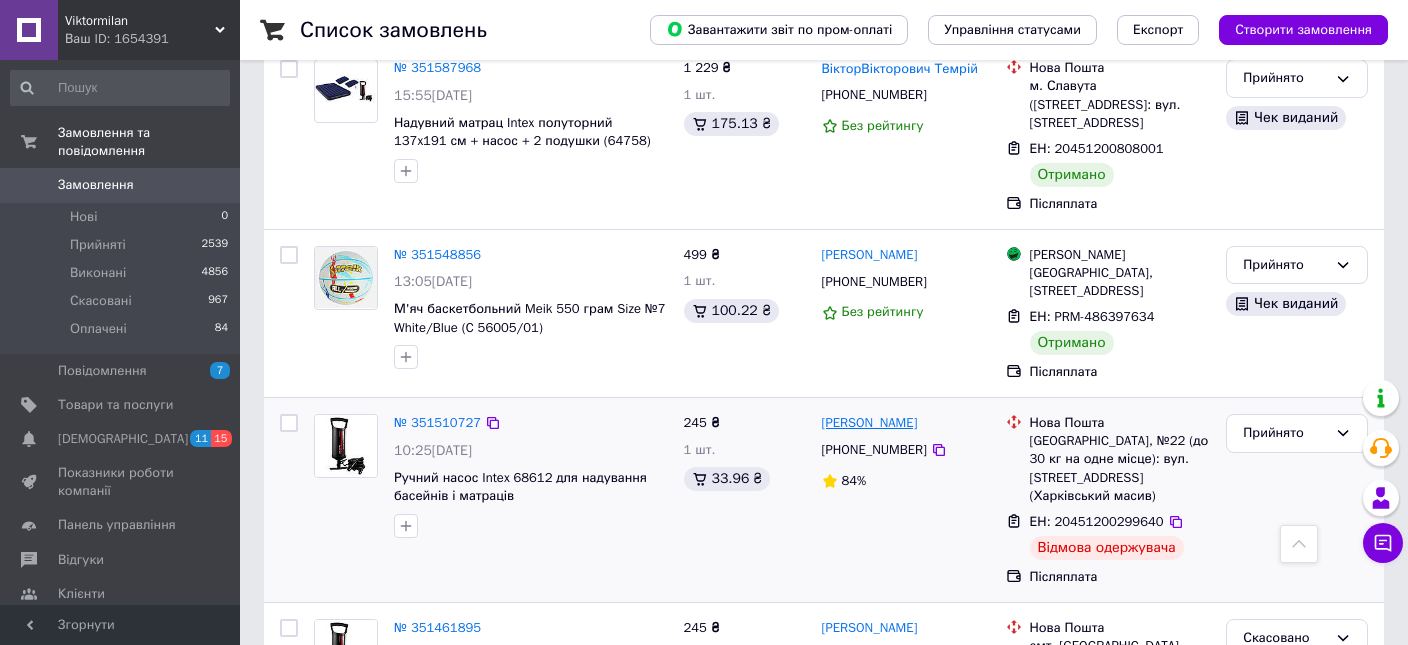 scroll, scrollTop: 2534, scrollLeft: 0, axis: vertical 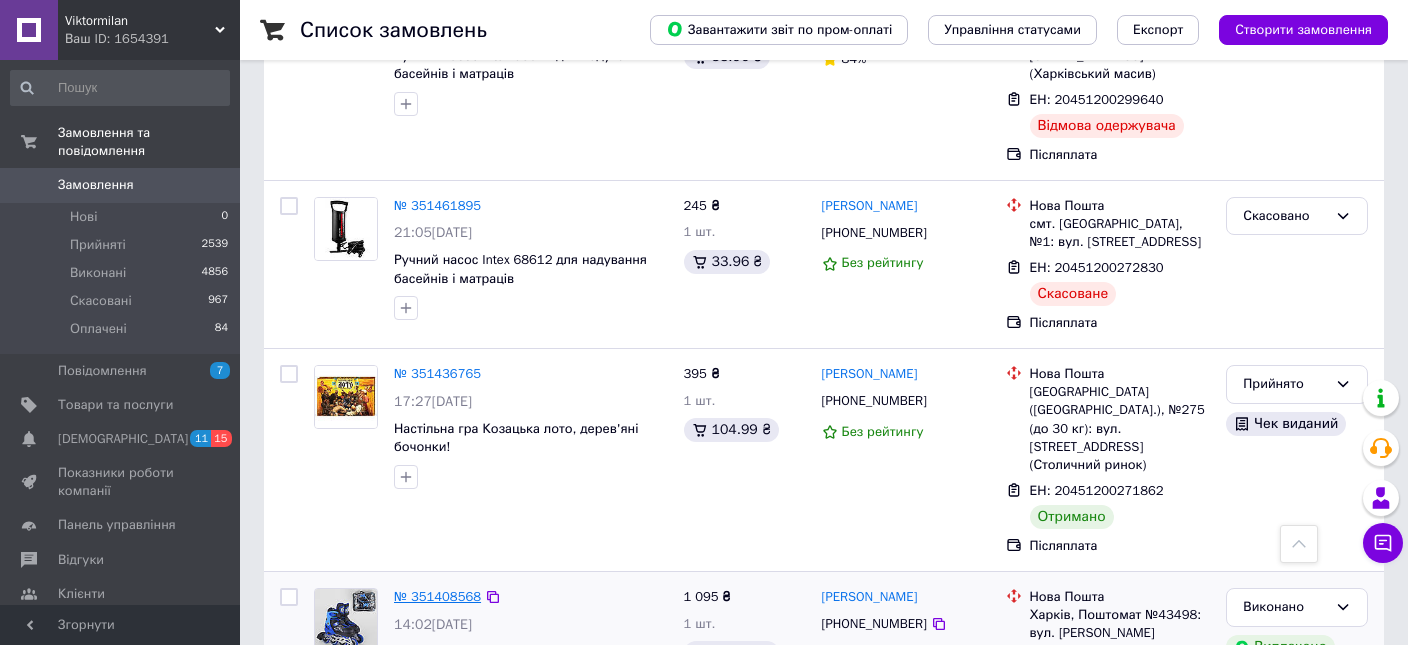 click on "№ 351408568" at bounding box center (437, 596) 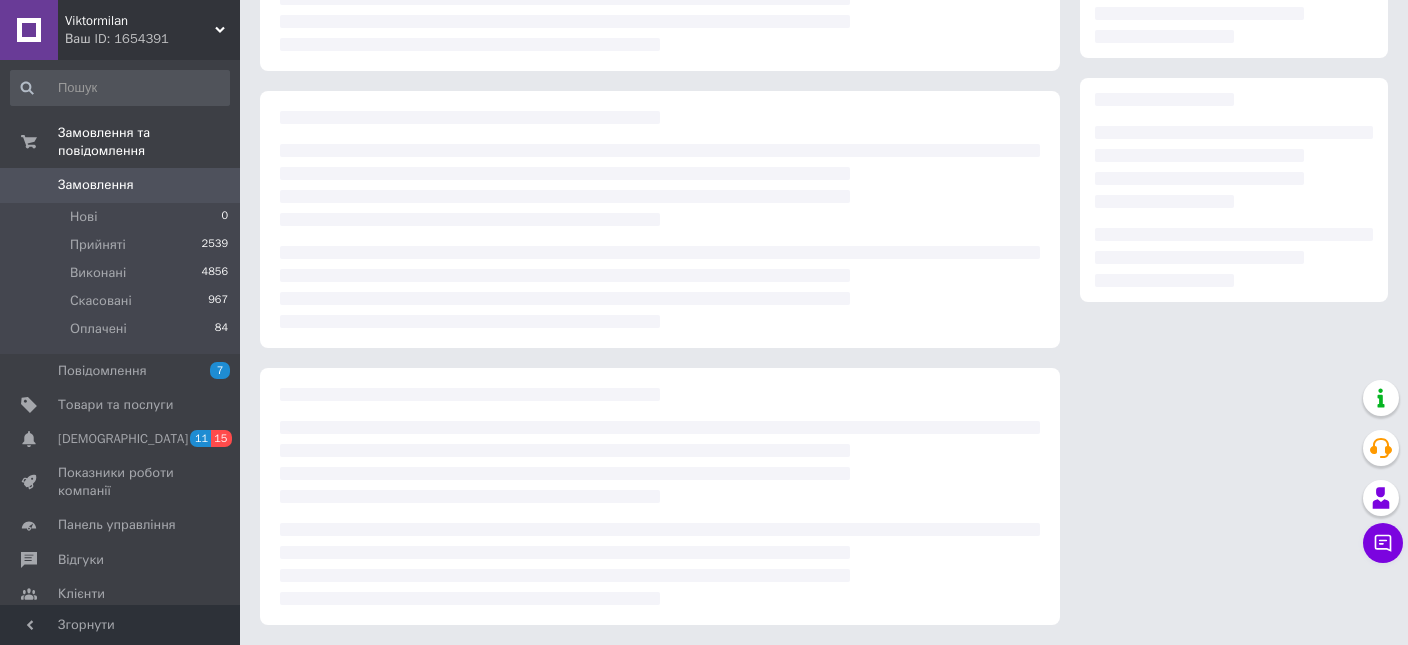 scroll, scrollTop: 194, scrollLeft: 0, axis: vertical 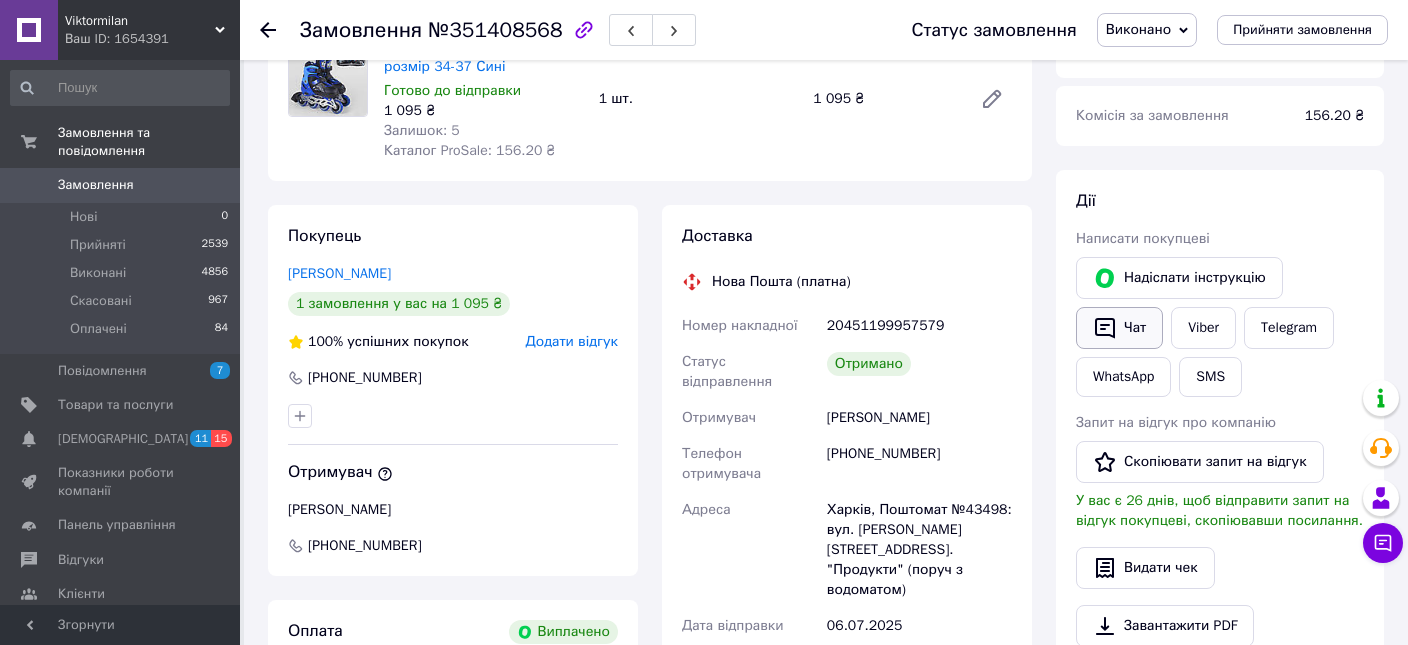 click on "Чат" at bounding box center [1119, 328] 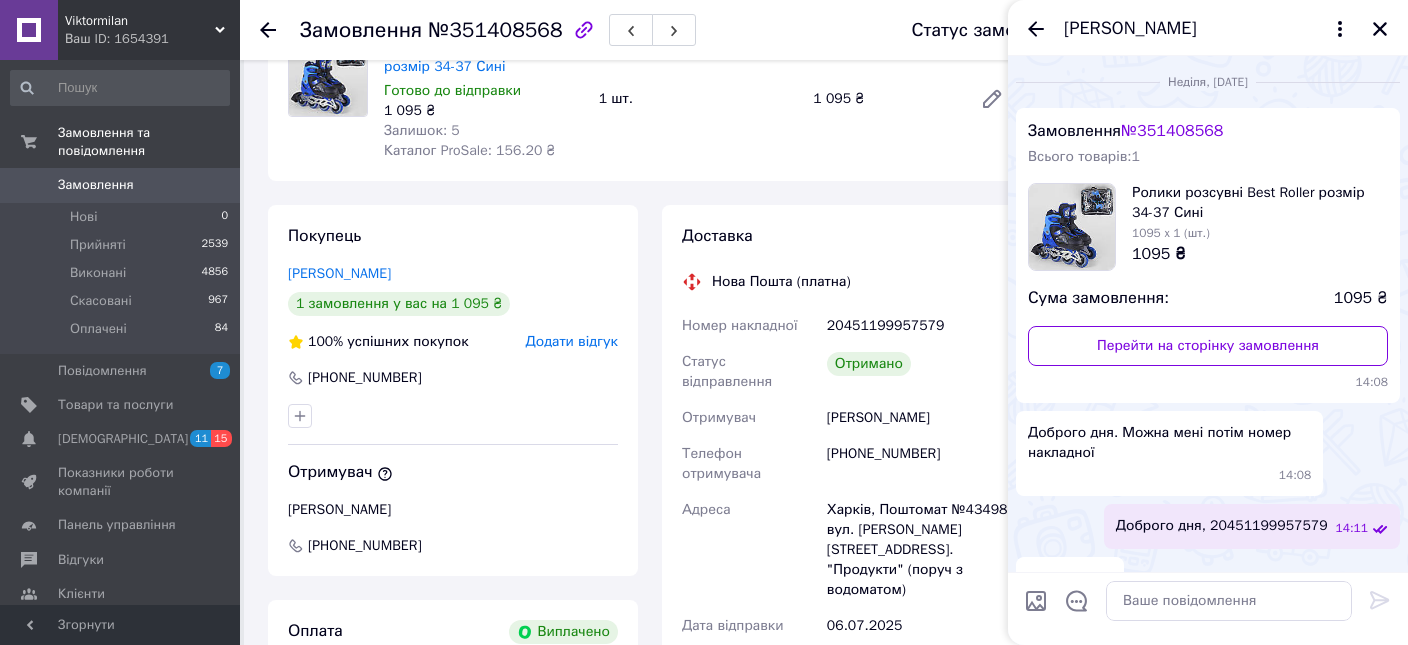 scroll, scrollTop: 38, scrollLeft: 0, axis: vertical 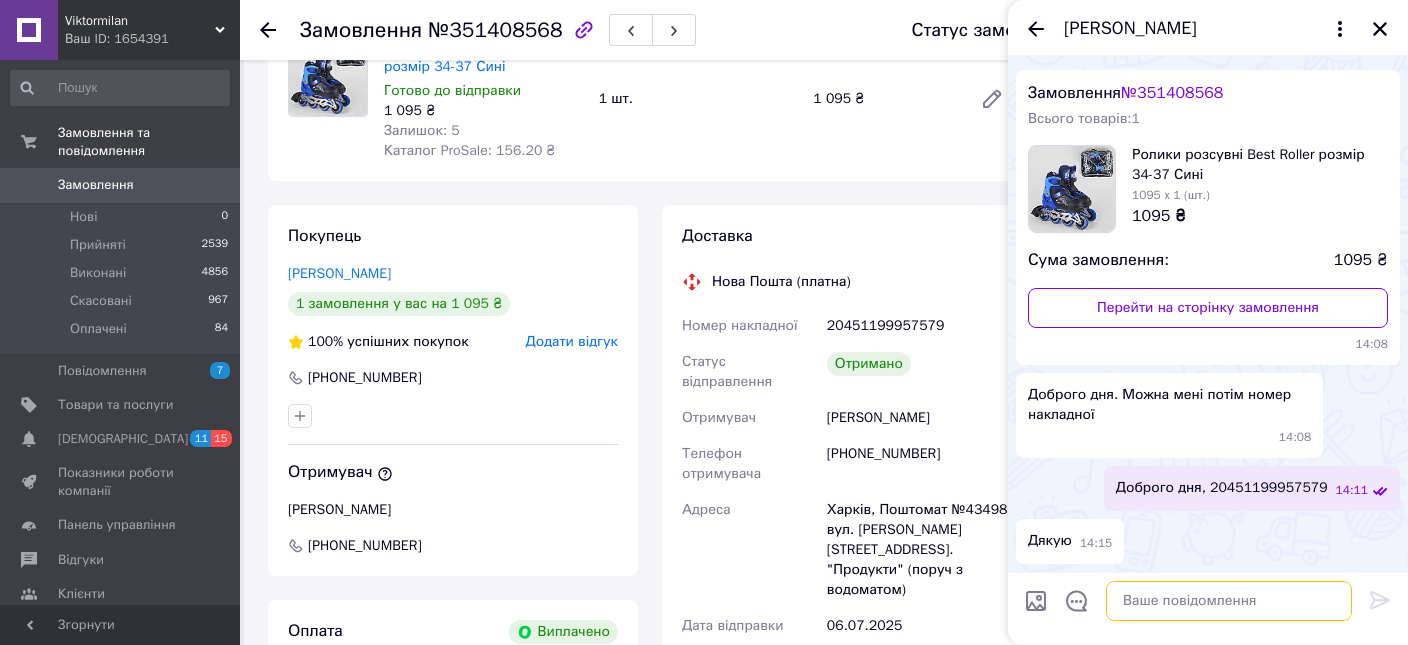 paste on "[URL][DOMAIN_NAME]" 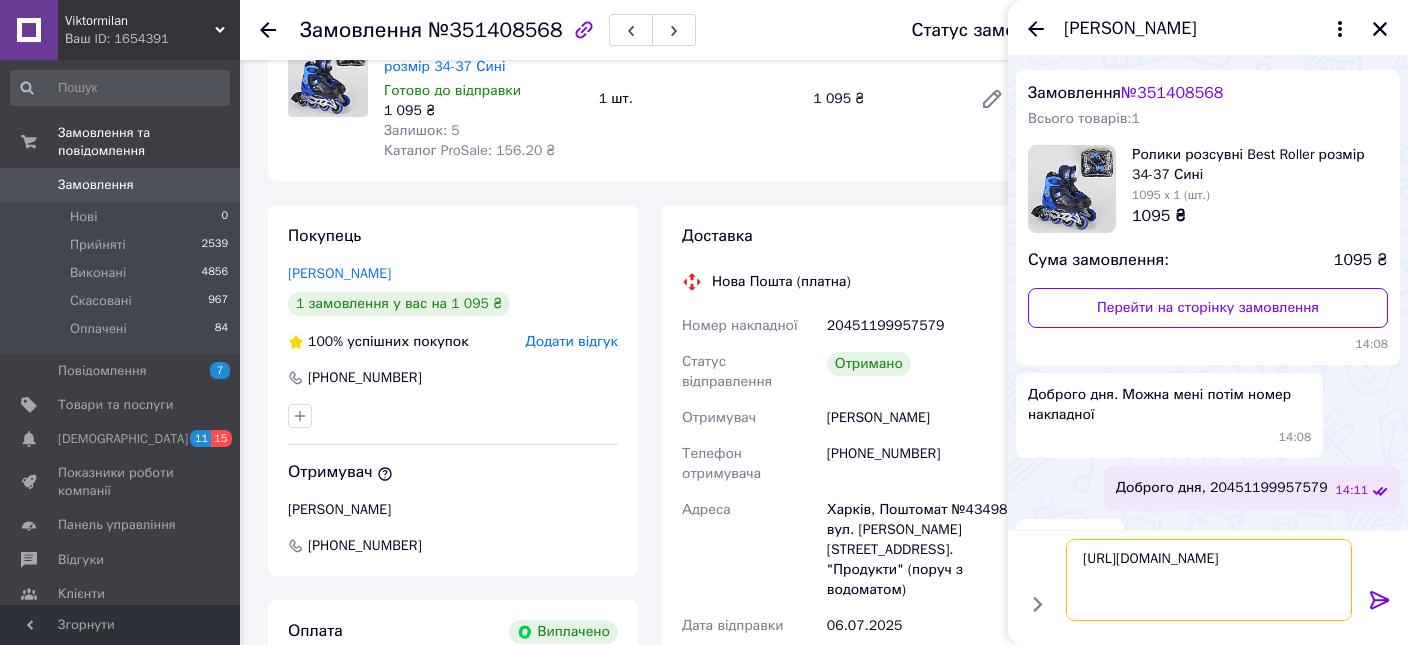 type on "[URL][DOMAIN_NAME]" 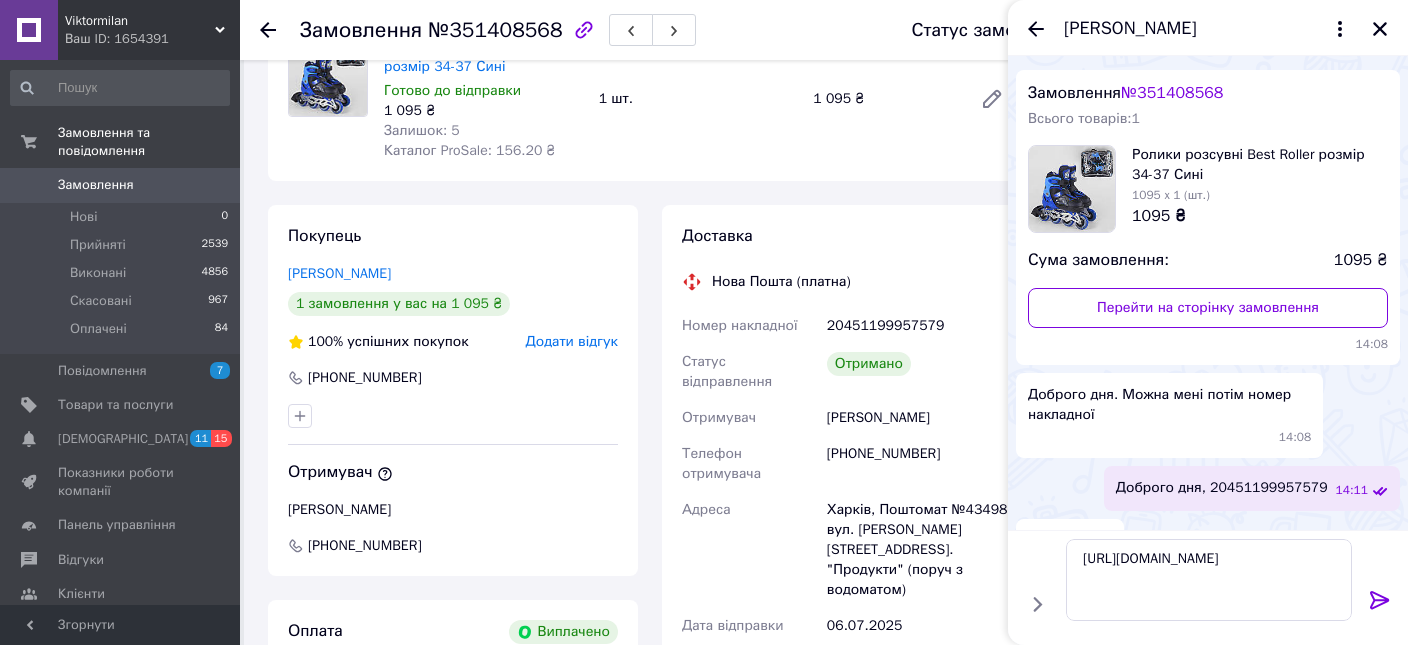 click 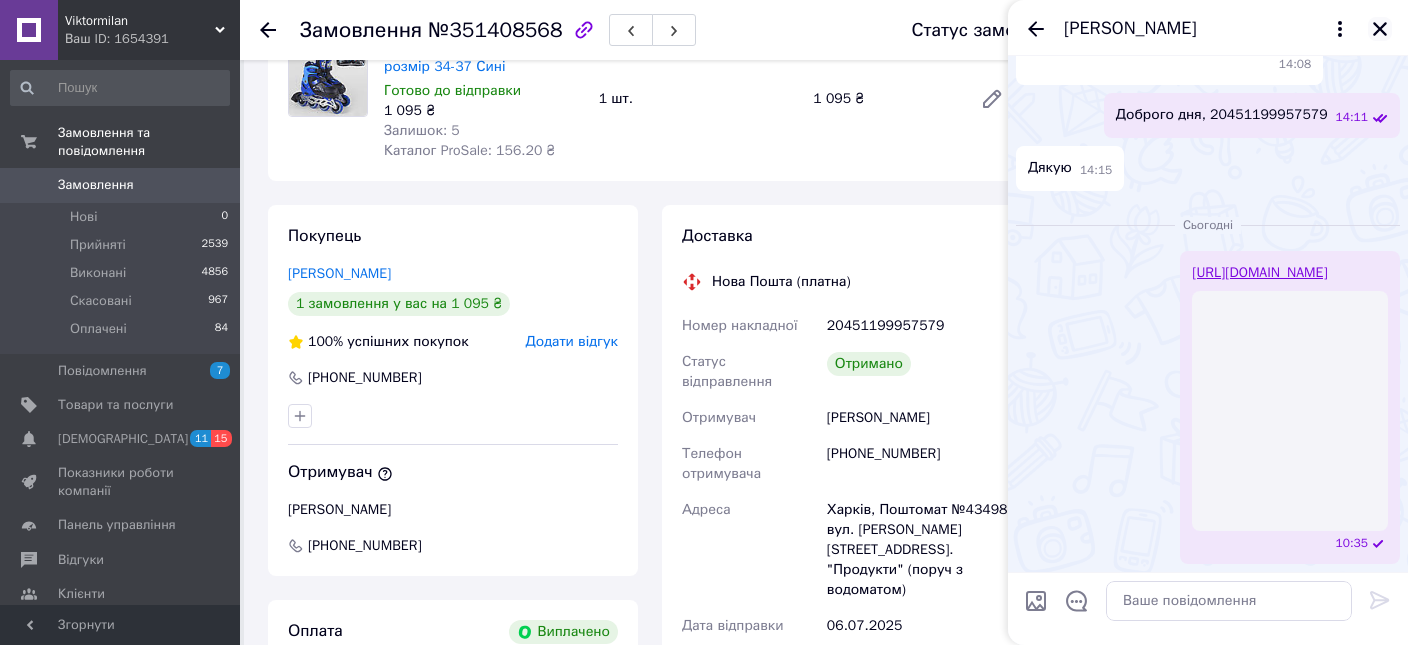 scroll, scrollTop: 231, scrollLeft: 0, axis: vertical 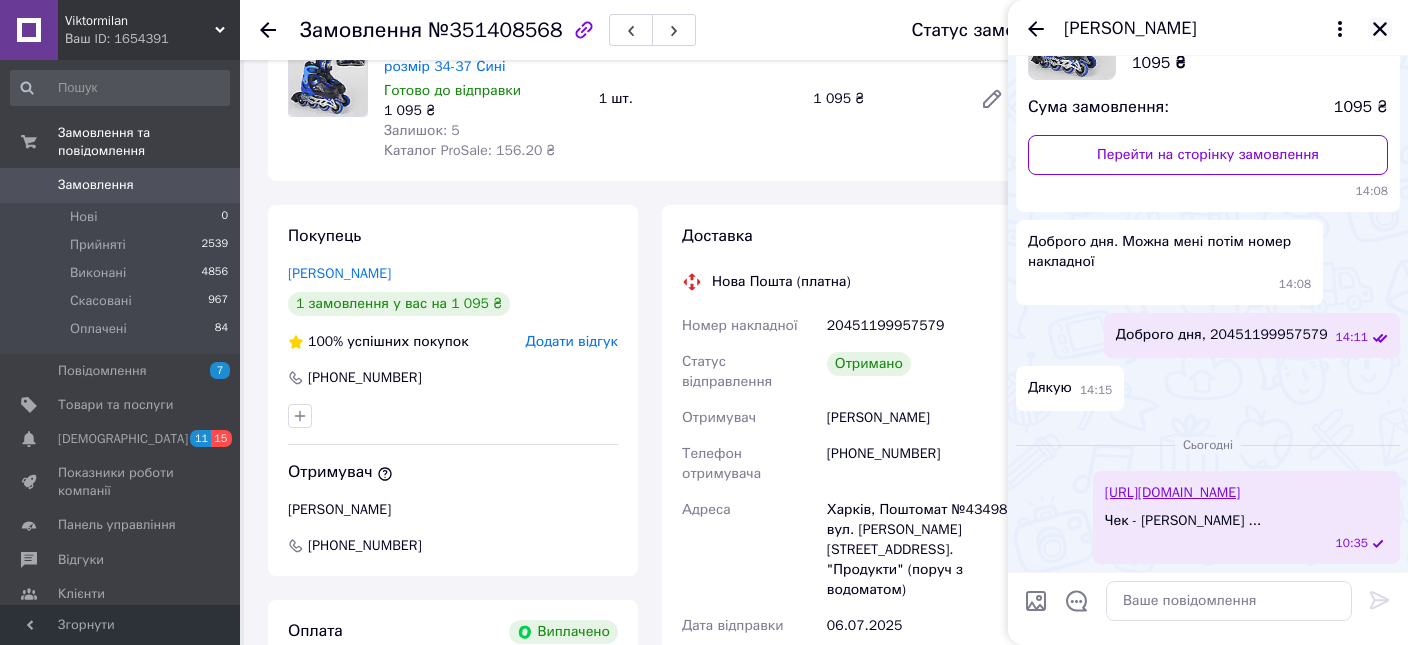 click 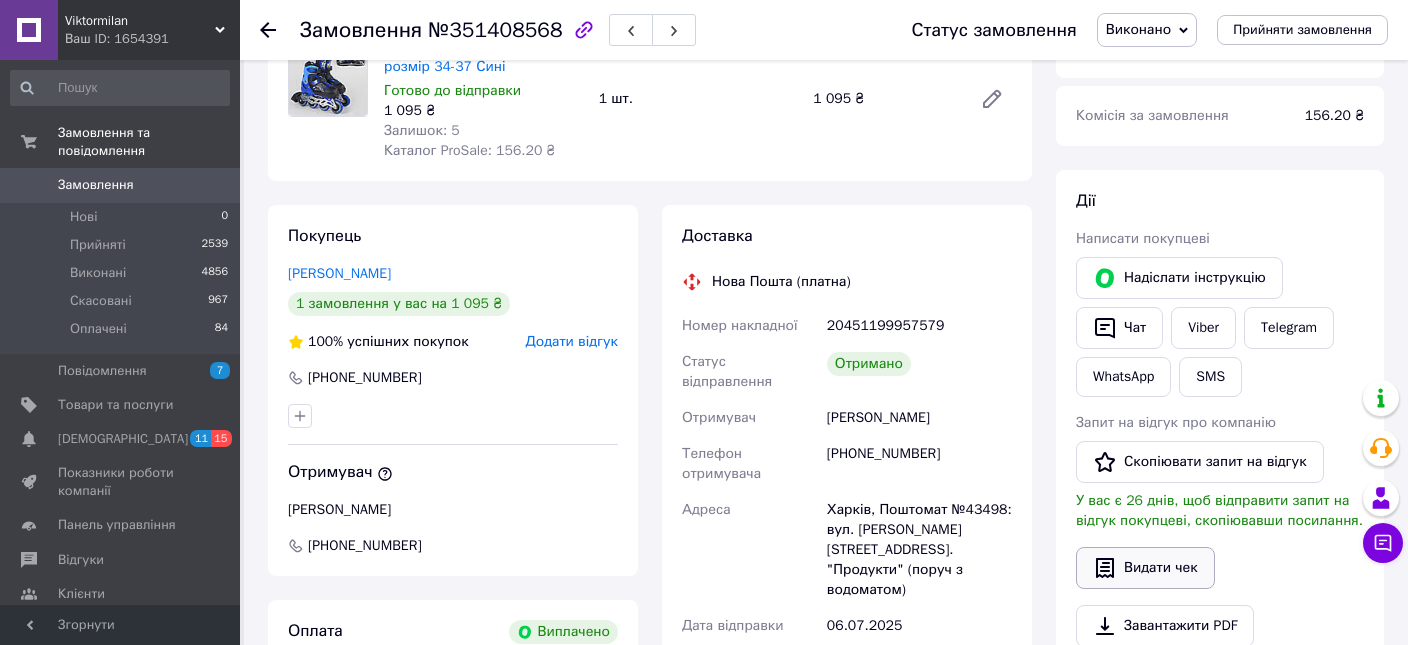 click 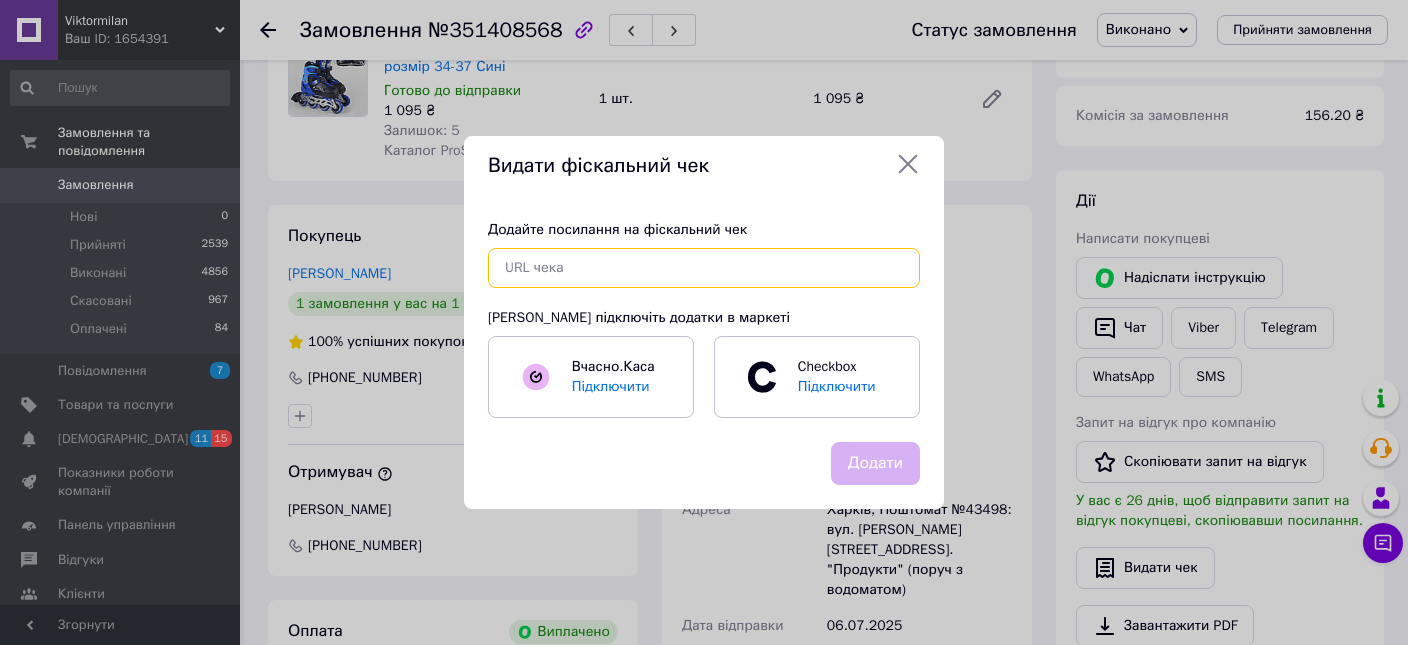 click at bounding box center (704, 268) 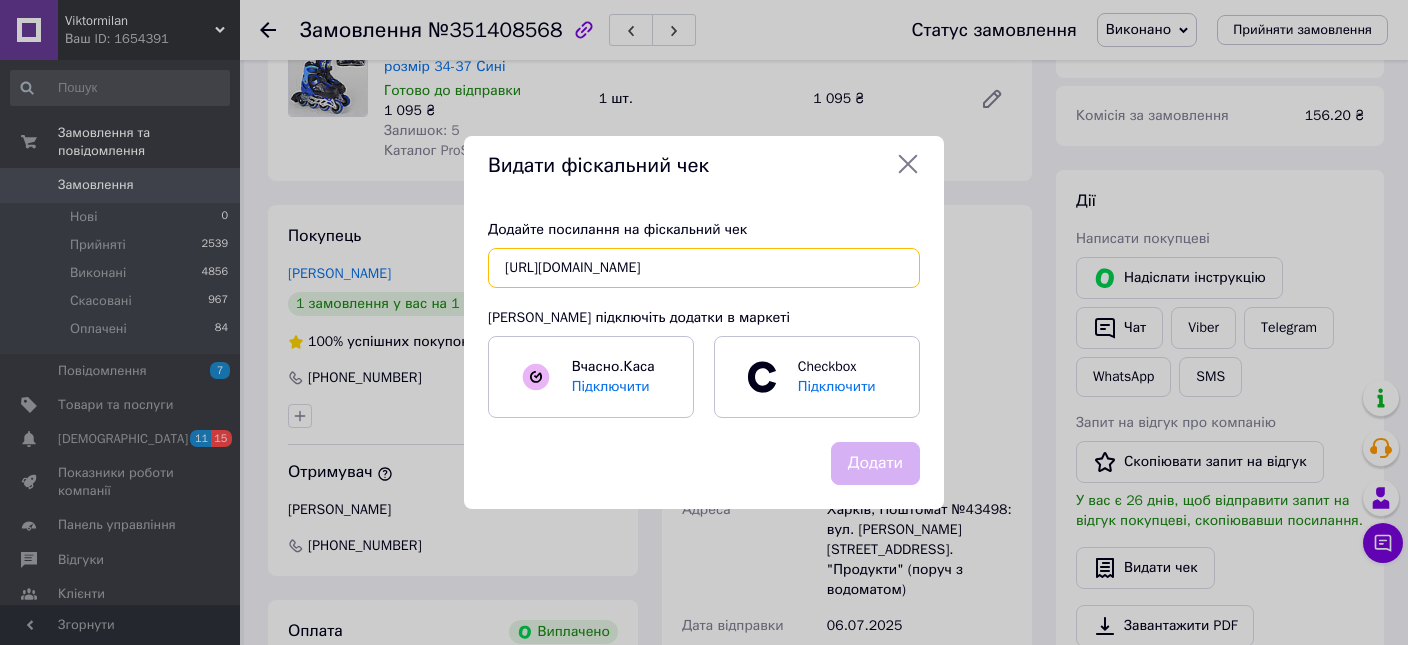 scroll, scrollTop: 0, scrollLeft: 28, axis: horizontal 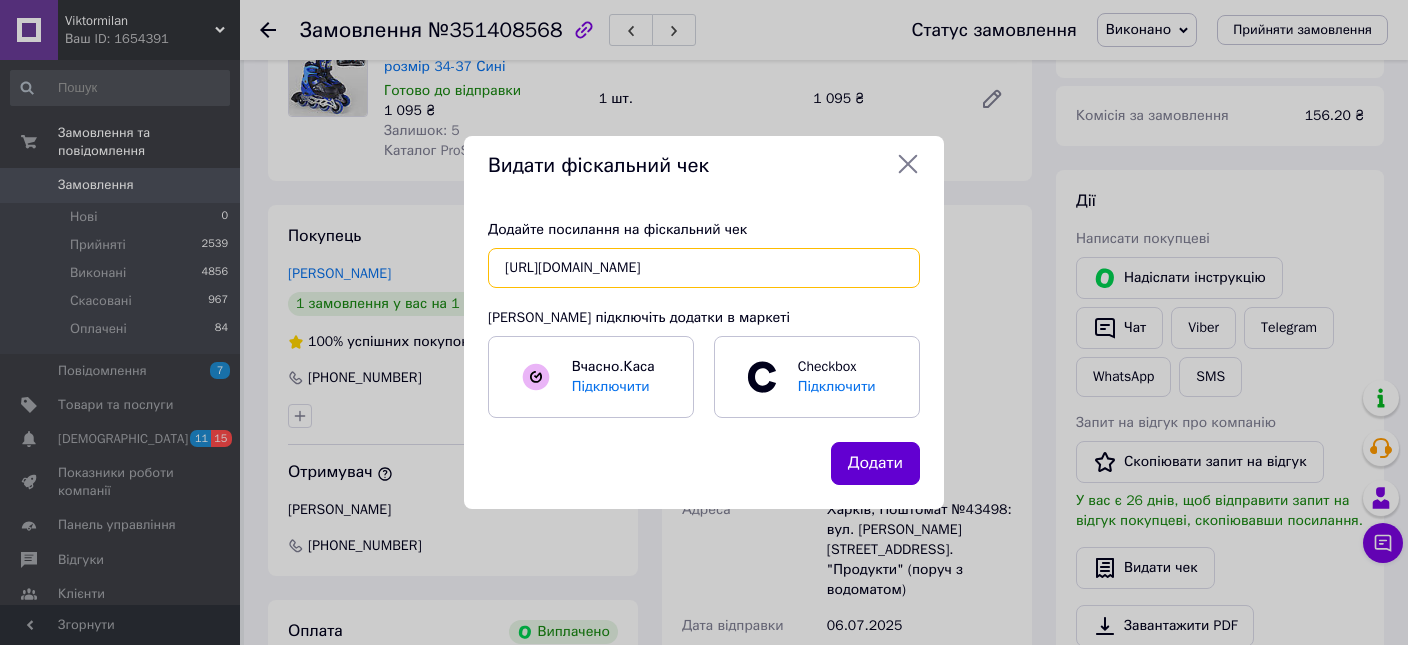 type on "[URL][DOMAIN_NAME]" 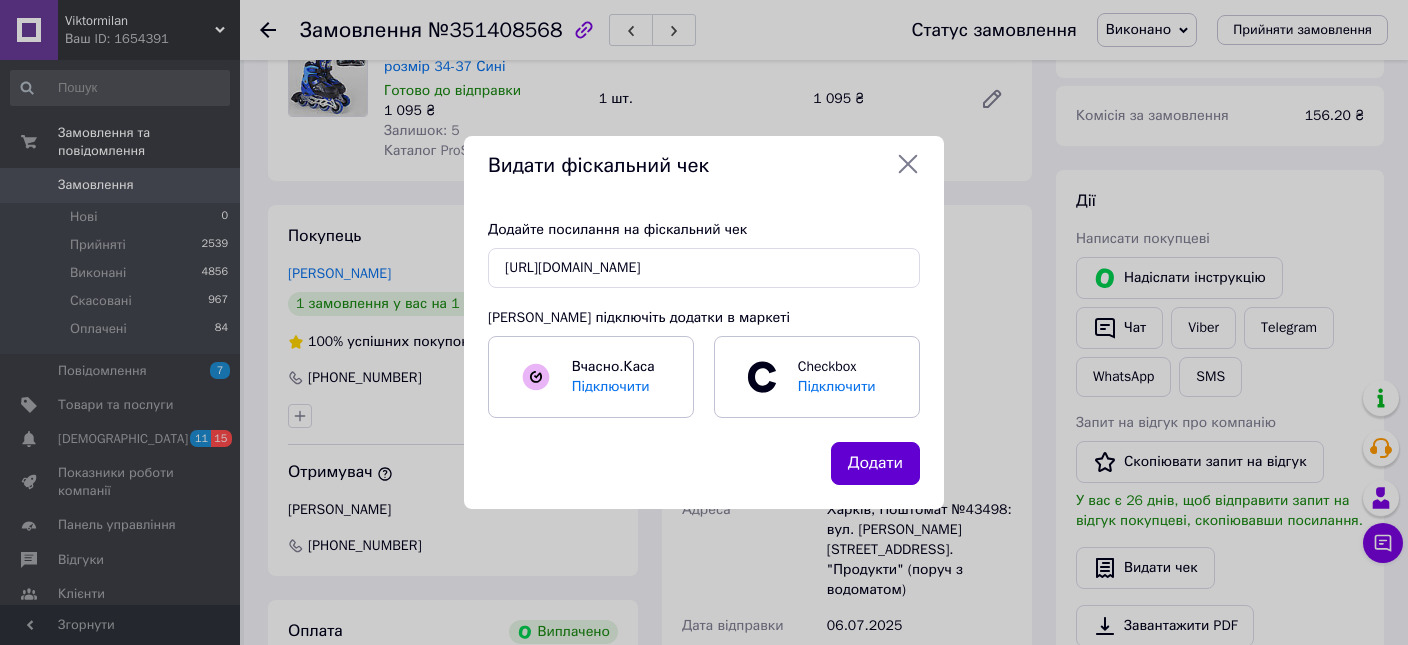click on "Додати" at bounding box center [875, 463] 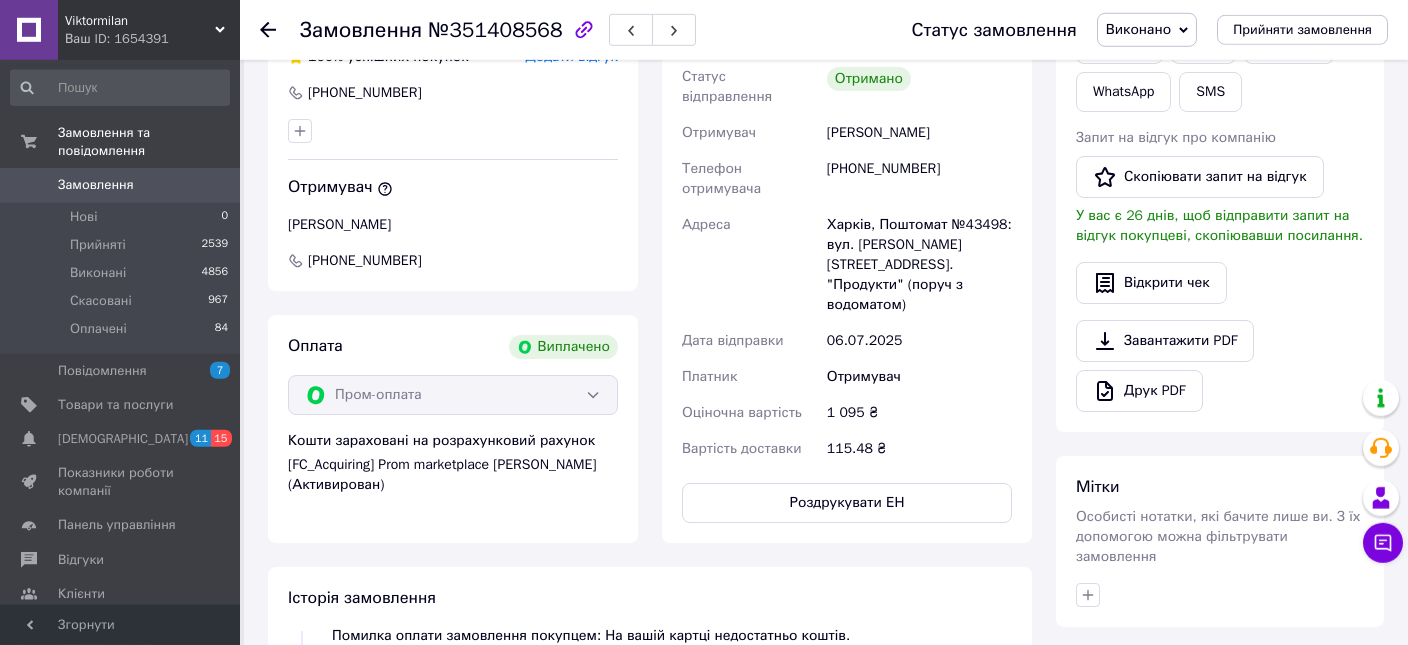scroll, scrollTop: 511, scrollLeft: 0, axis: vertical 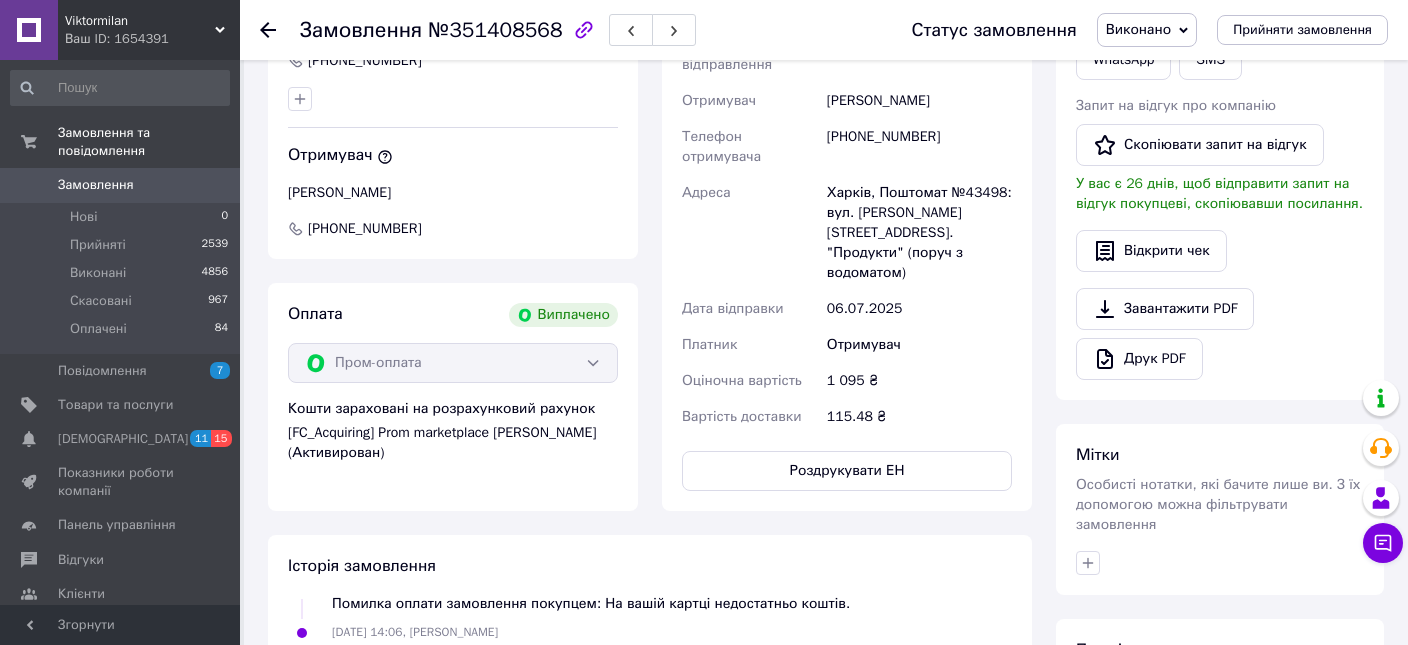 click on "Замовлення" at bounding box center (121, 185) 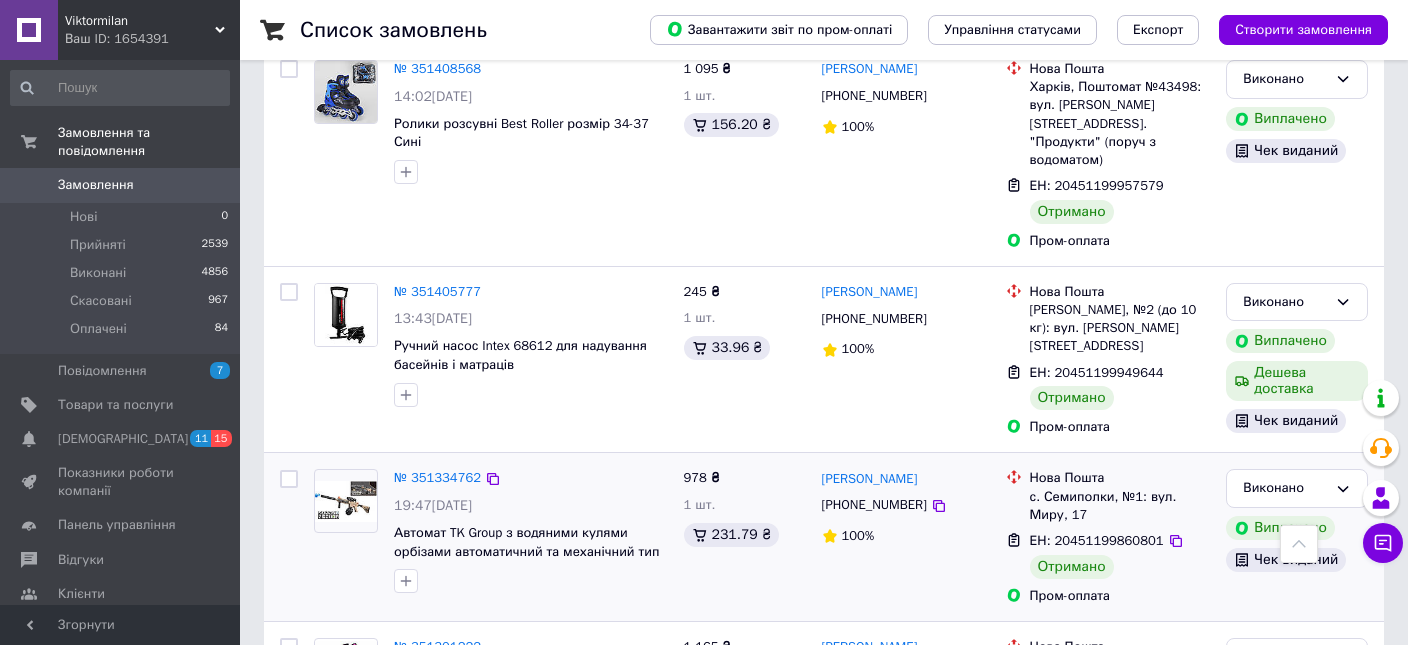 scroll, scrollTop: 3301, scrollLeft: 0, axis: vertical 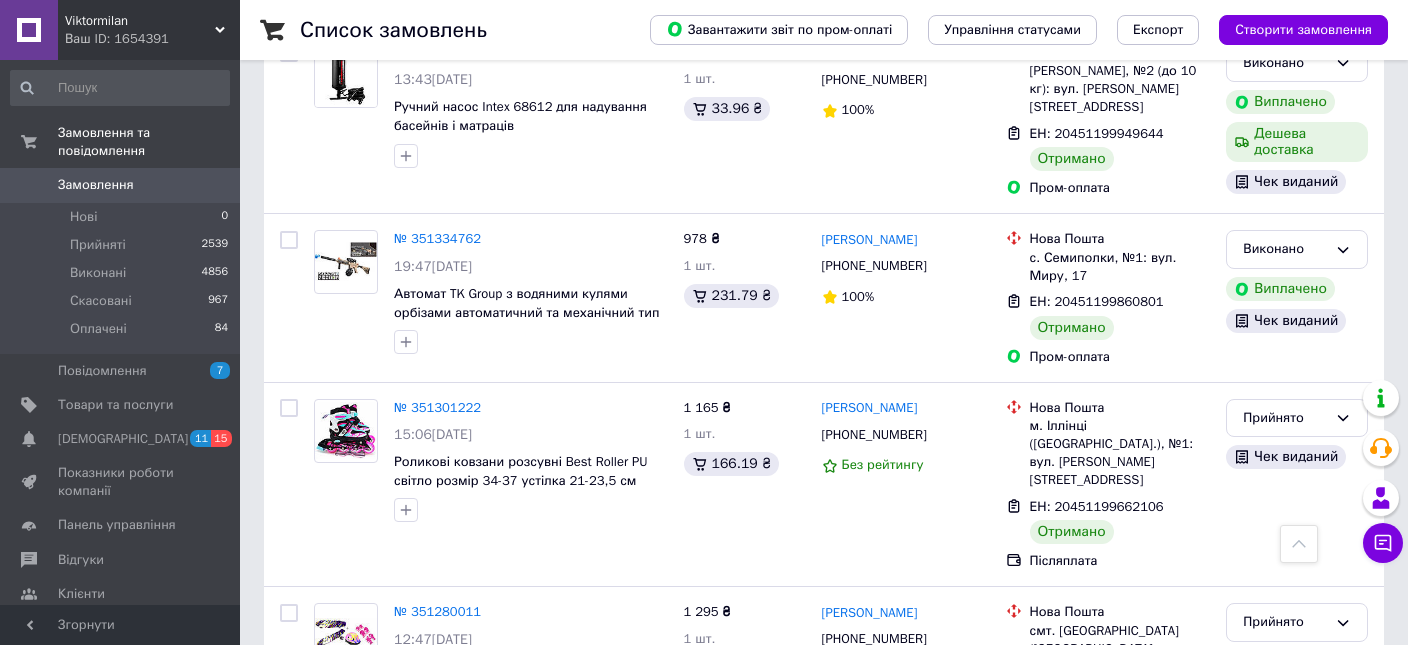 click on "2" at bounding box center [327, 836] 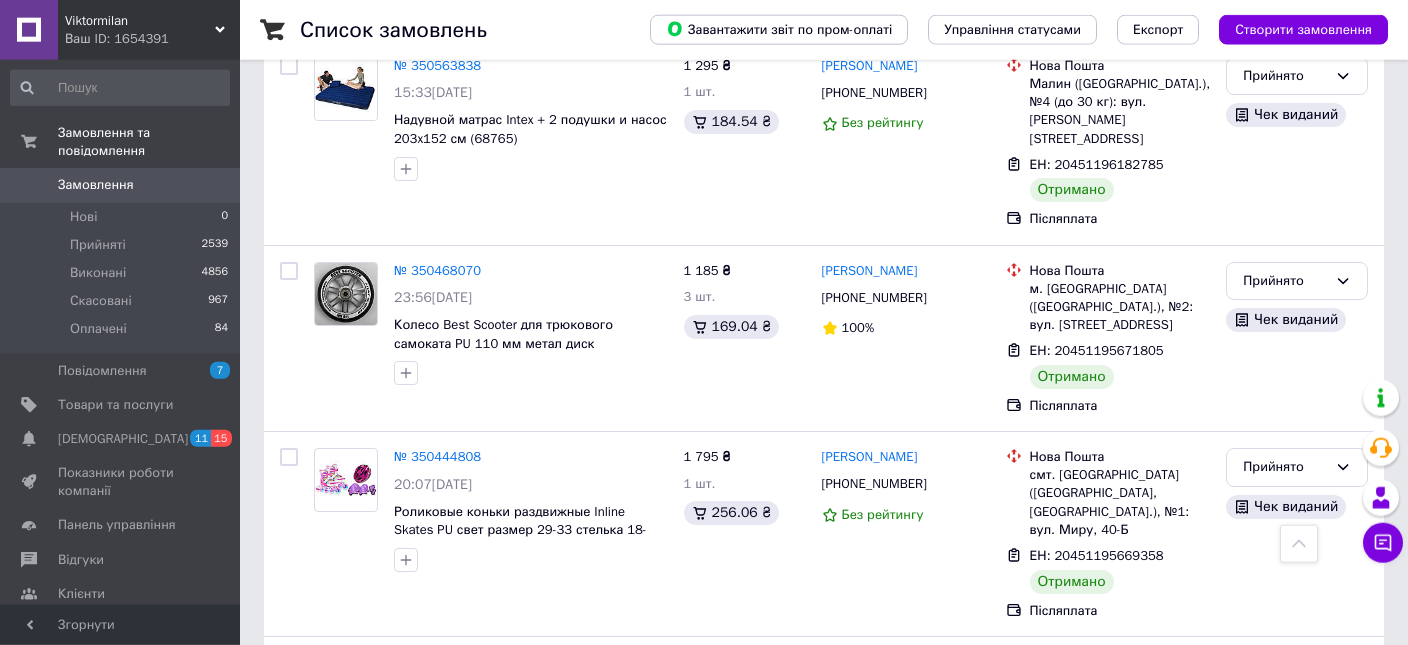 scroll, scrollTop: 3492, scrollLeft: 0, axis: vertical 